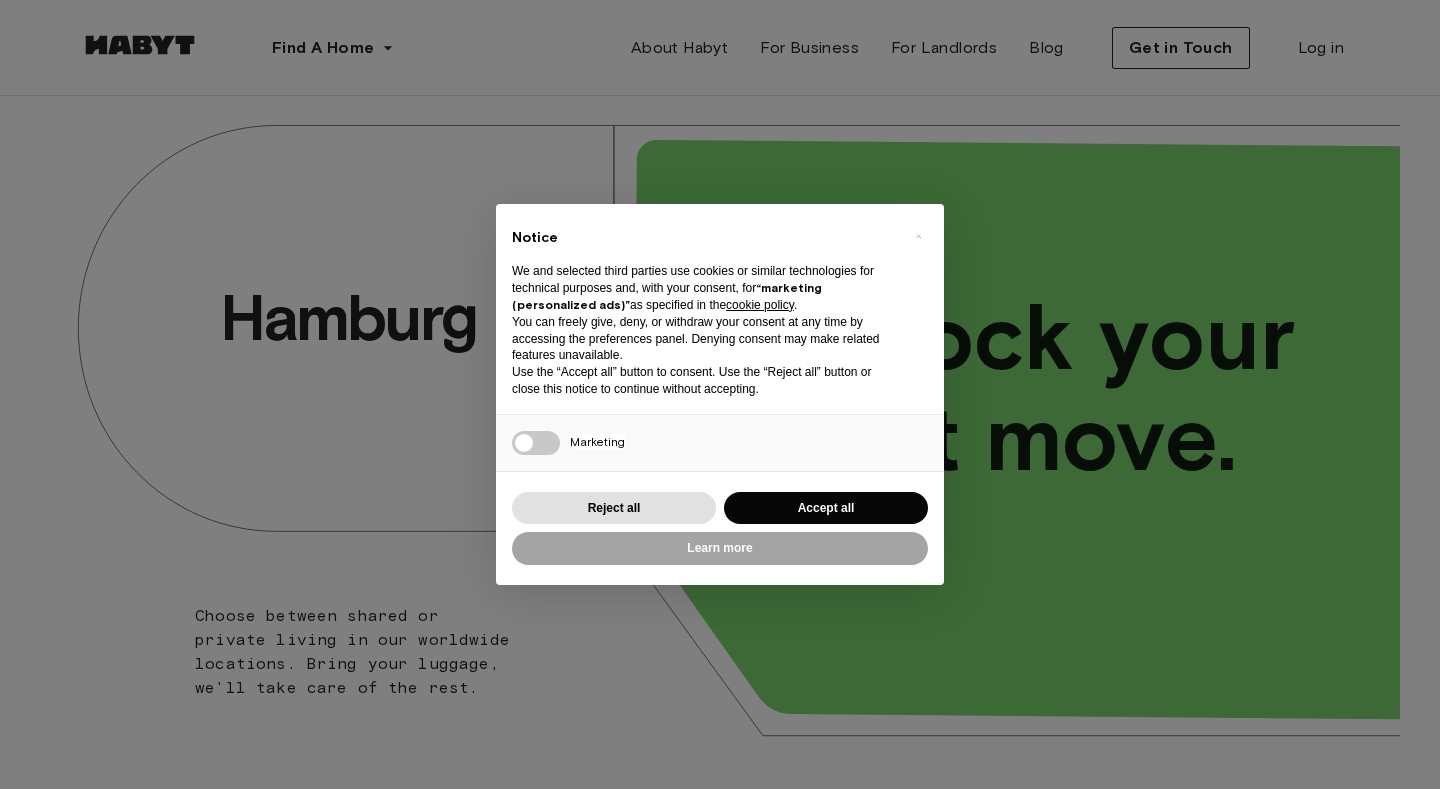 scroll, scrollTop: 0, scrollLeft: 0, axis: both 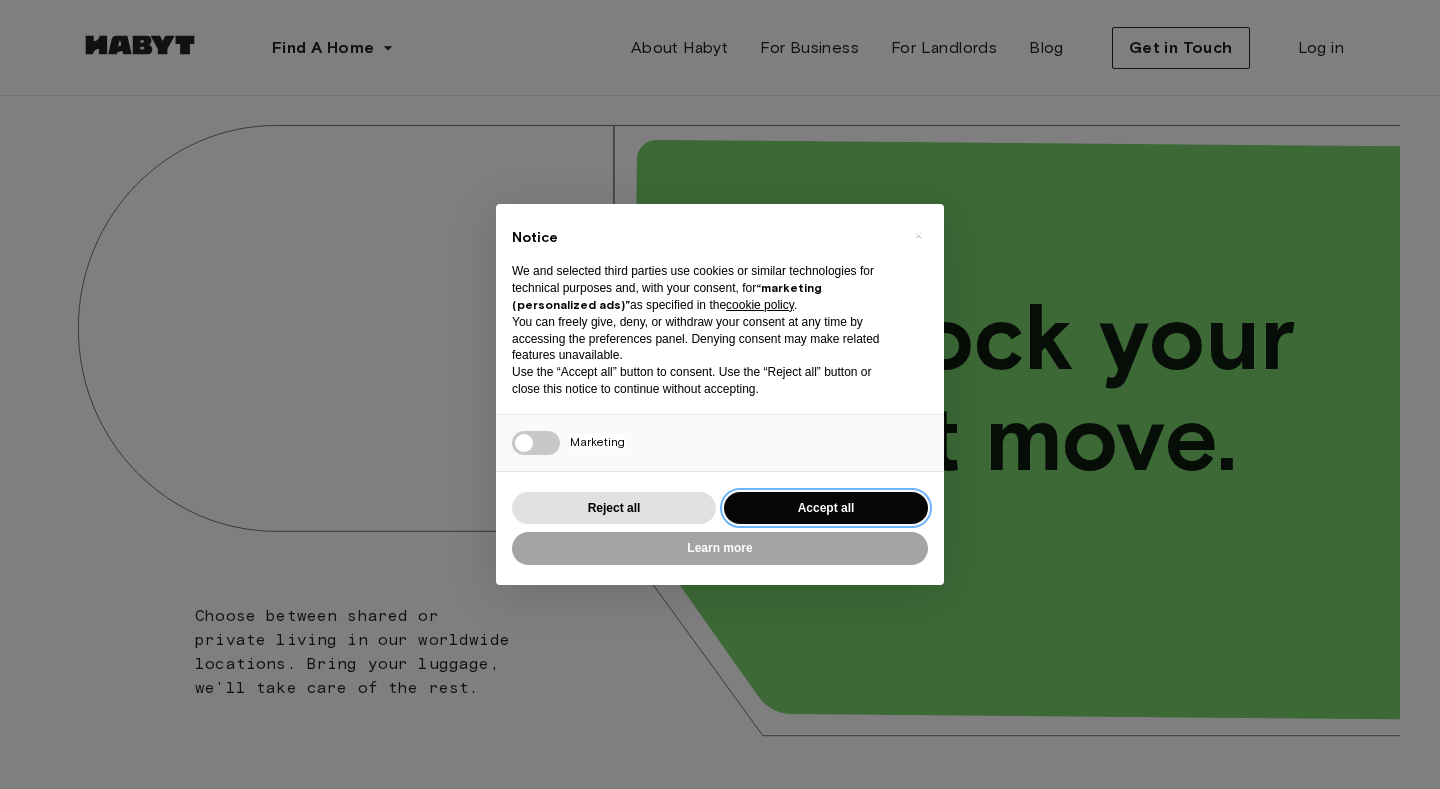 click on "Accept all" at bounding box center [826, 508] 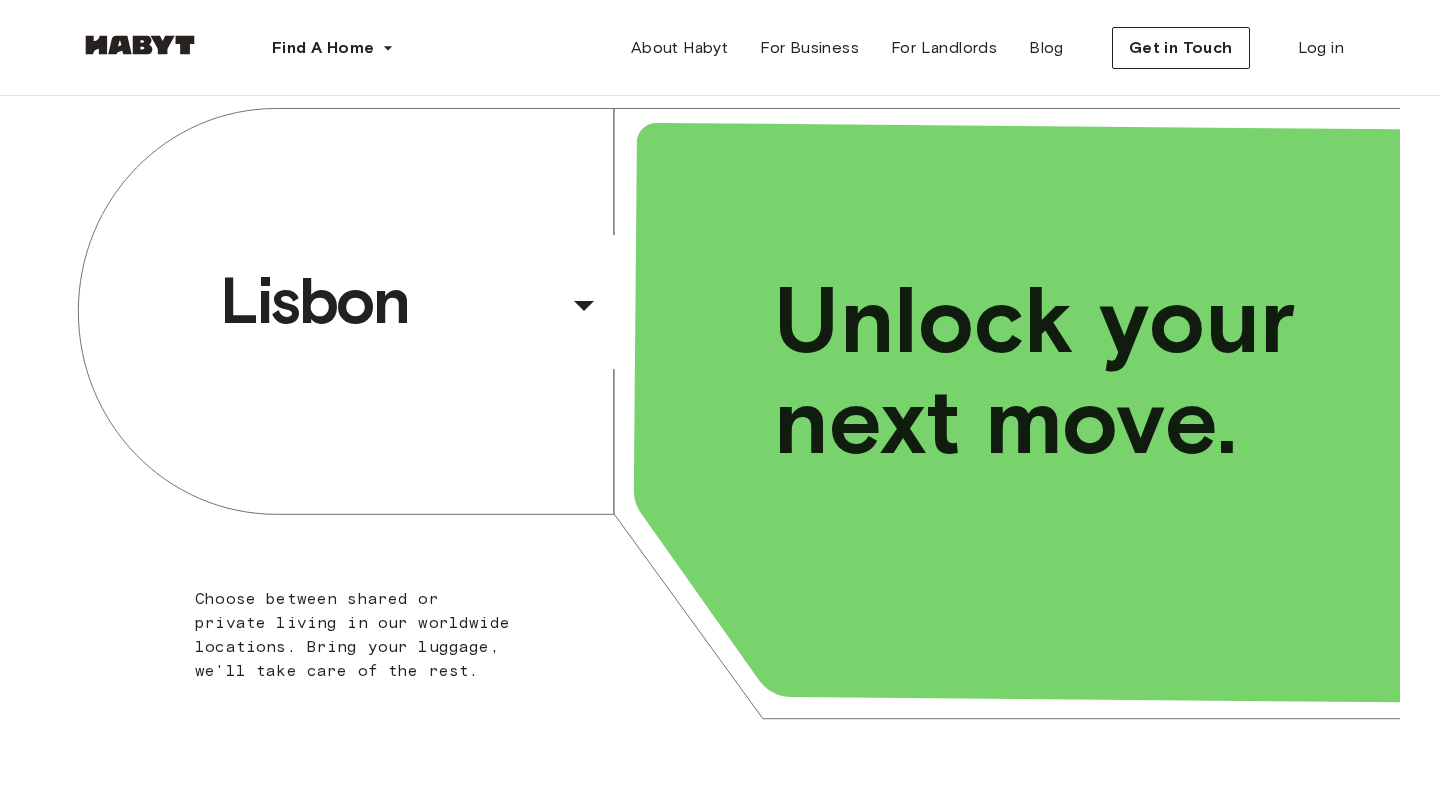 scroll, scrollTop: 0, scrollLeft: 0, axis: both 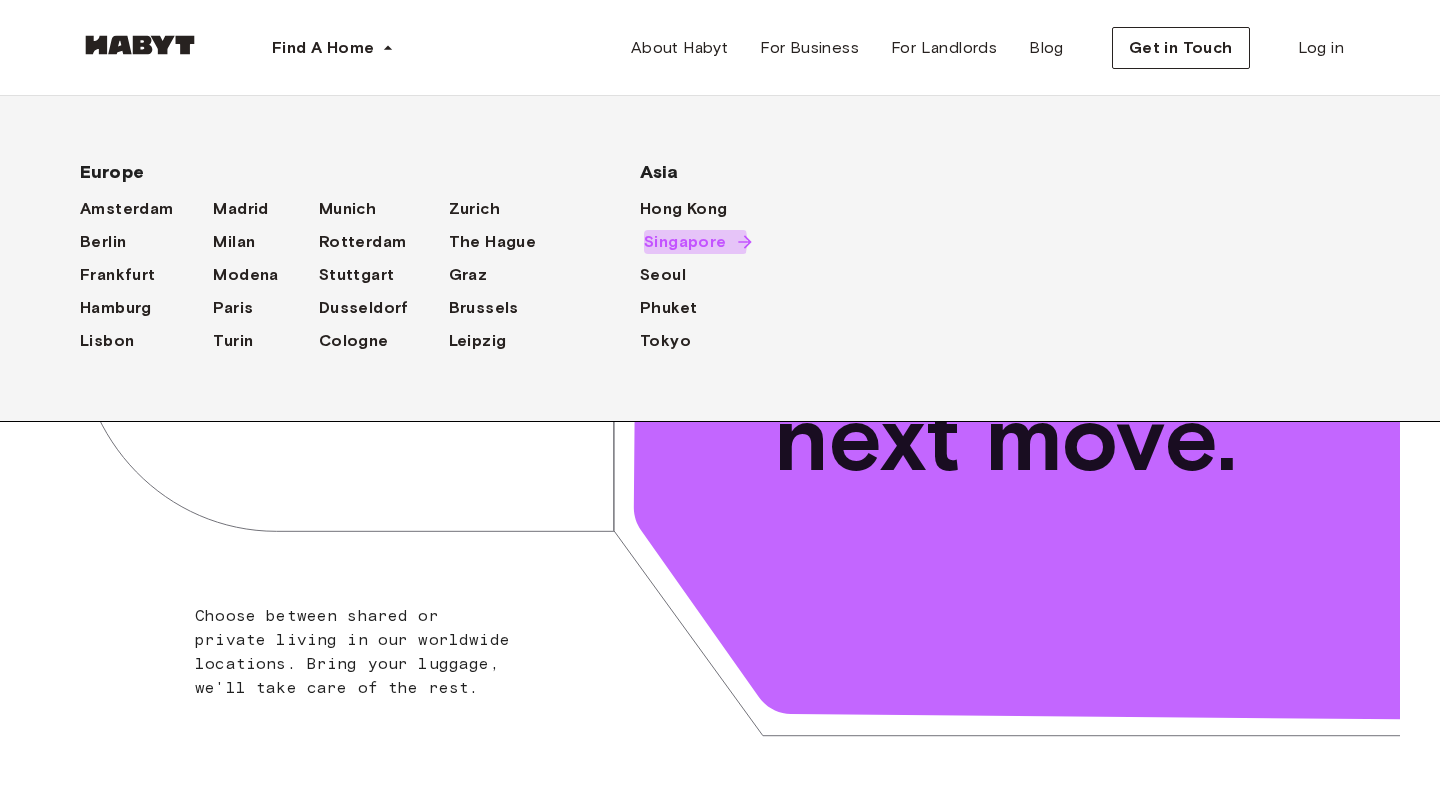 click on "Singapore" at bounding box center (685, 242) 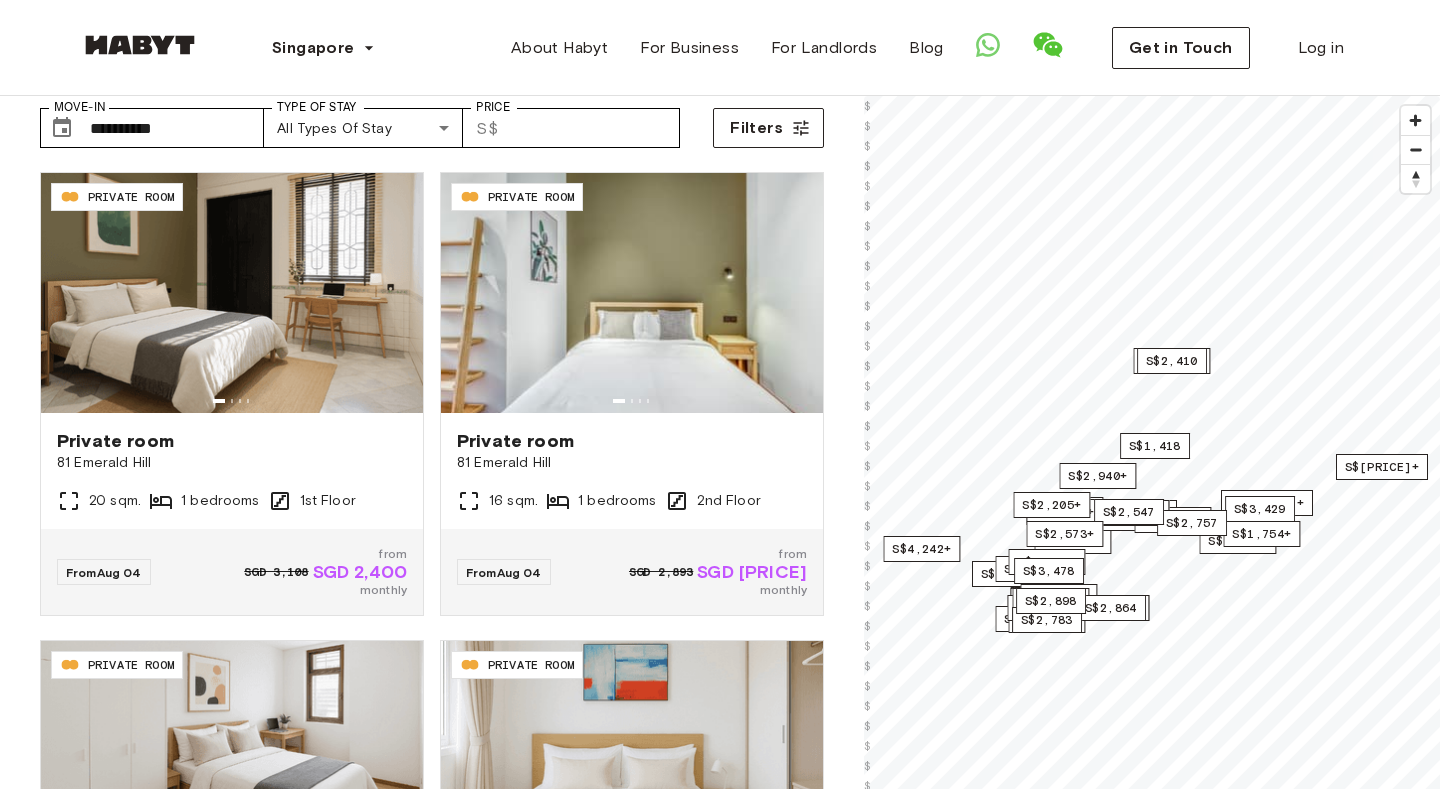 scroll, scrollTop: 97, scrollLeft: 0, axis: vertical 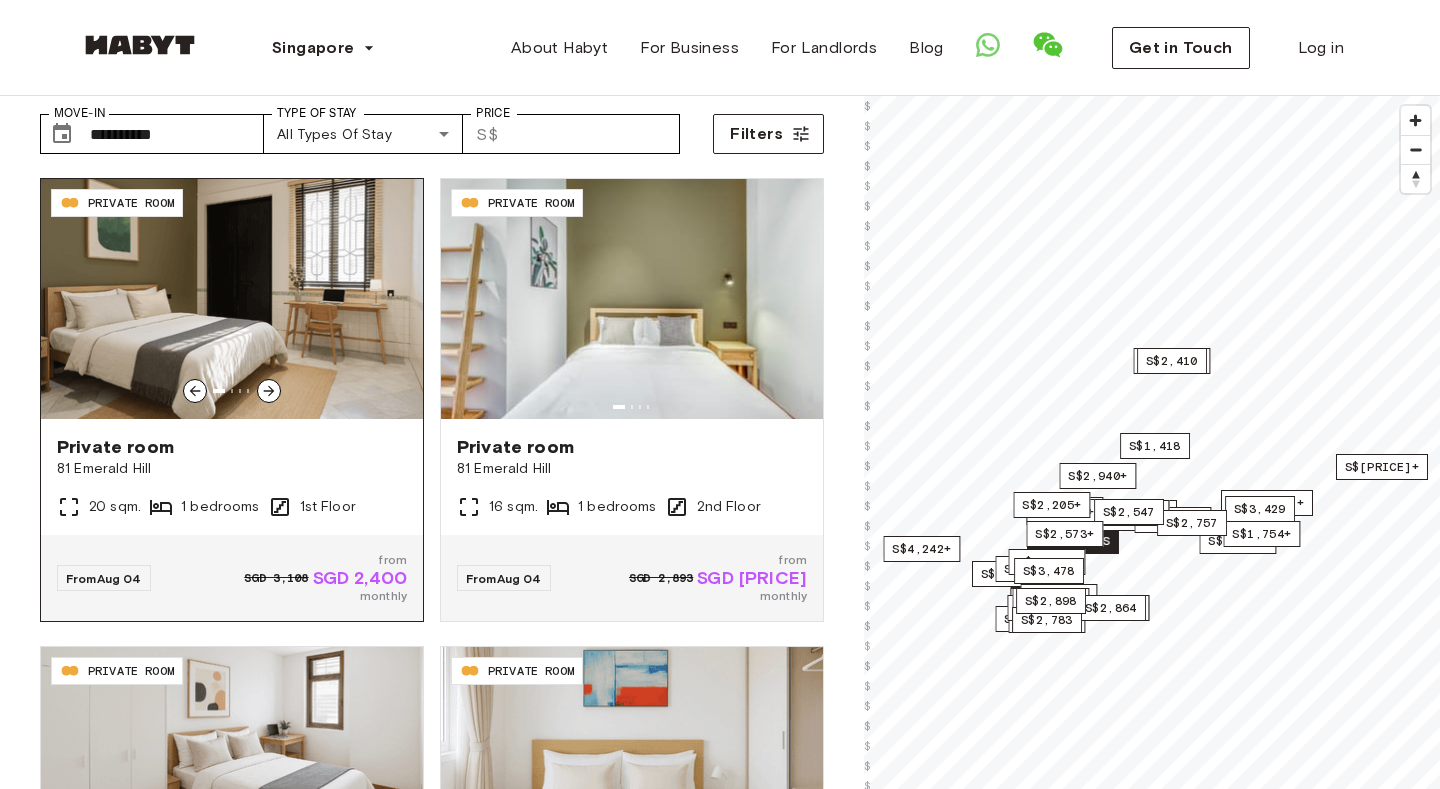 click at bounding box center [232, 299] 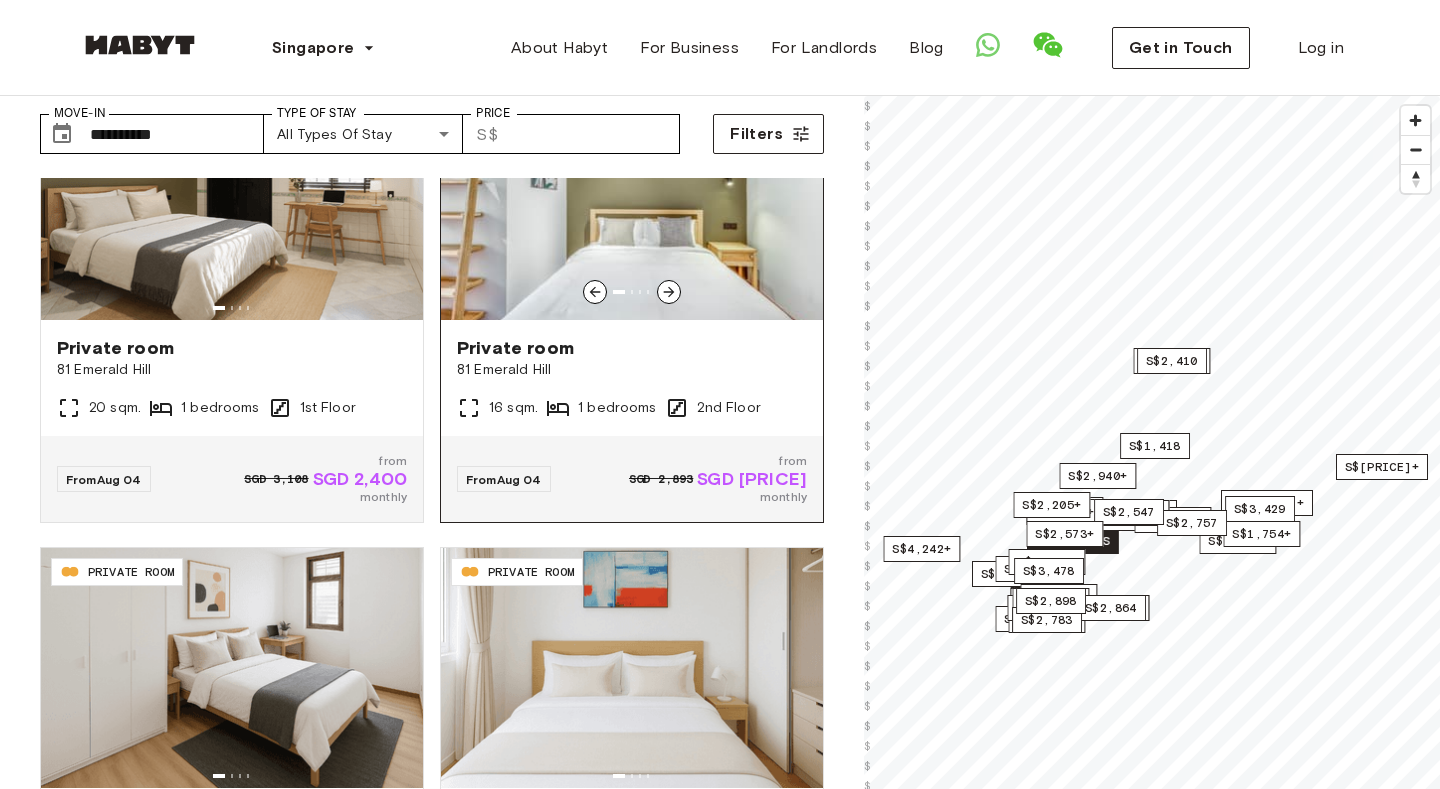 scroll, scrollTop: 108, scrollLeft: 0, axis: vertical 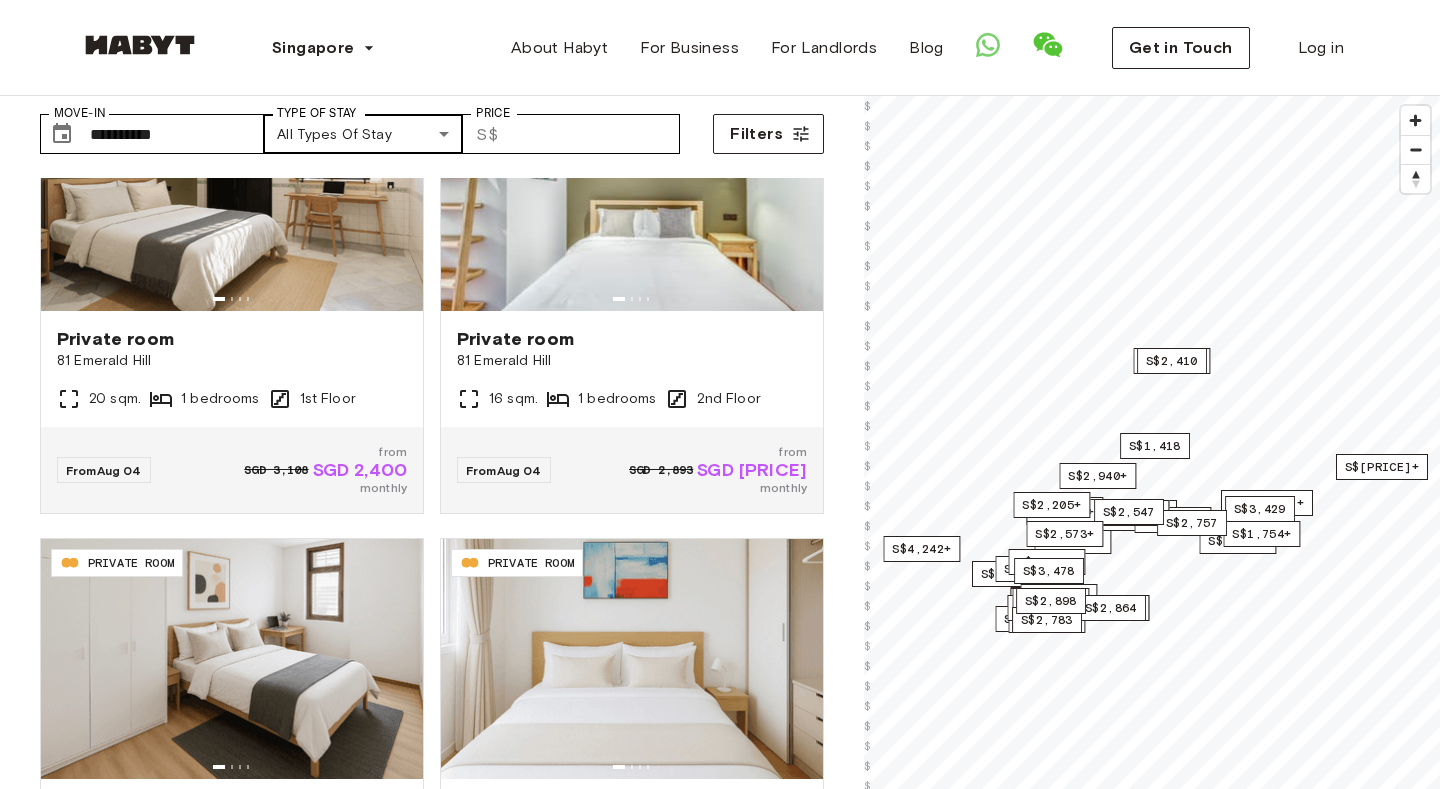 click on "**********" at bounding box center [720, 2243] 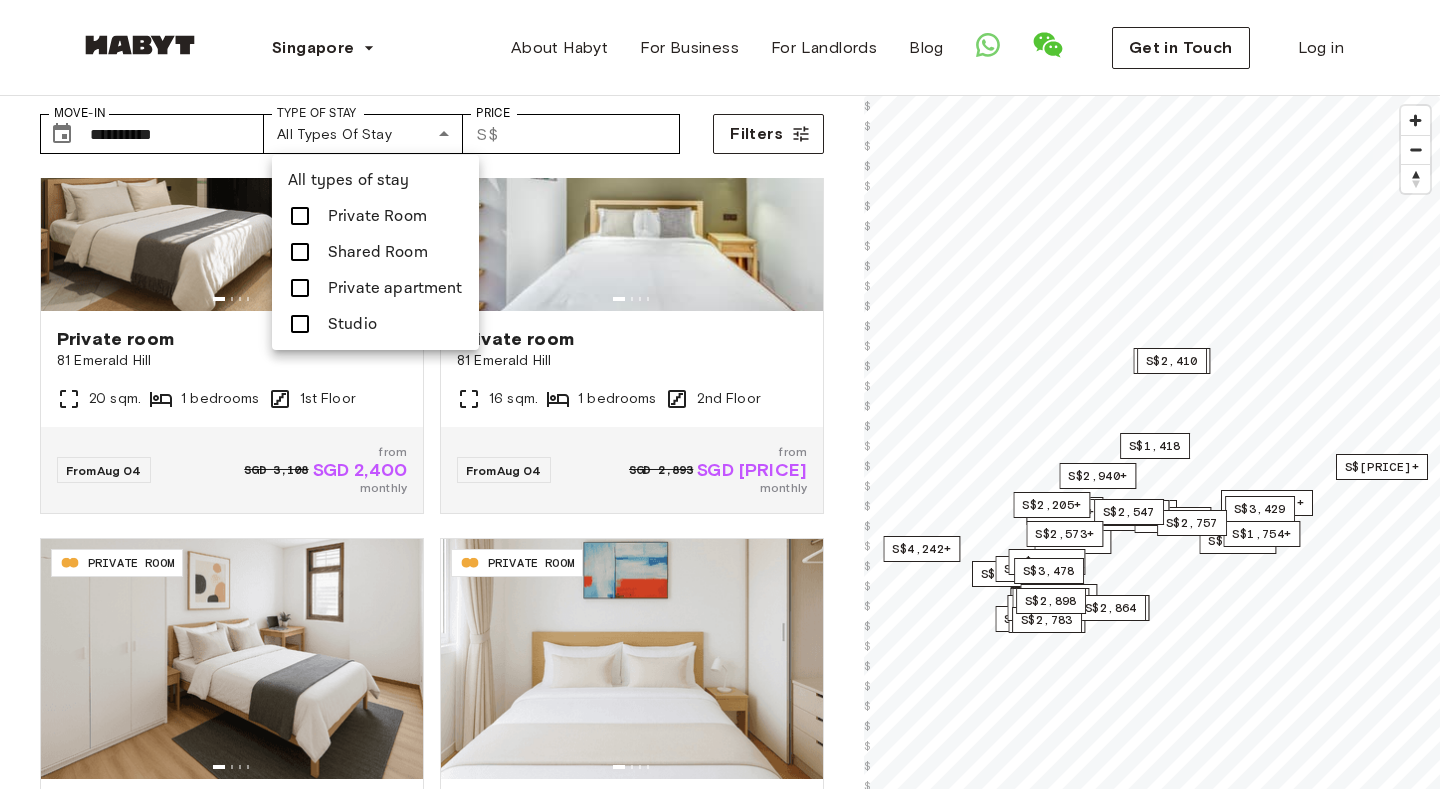 click at bounding box center (720, 394) 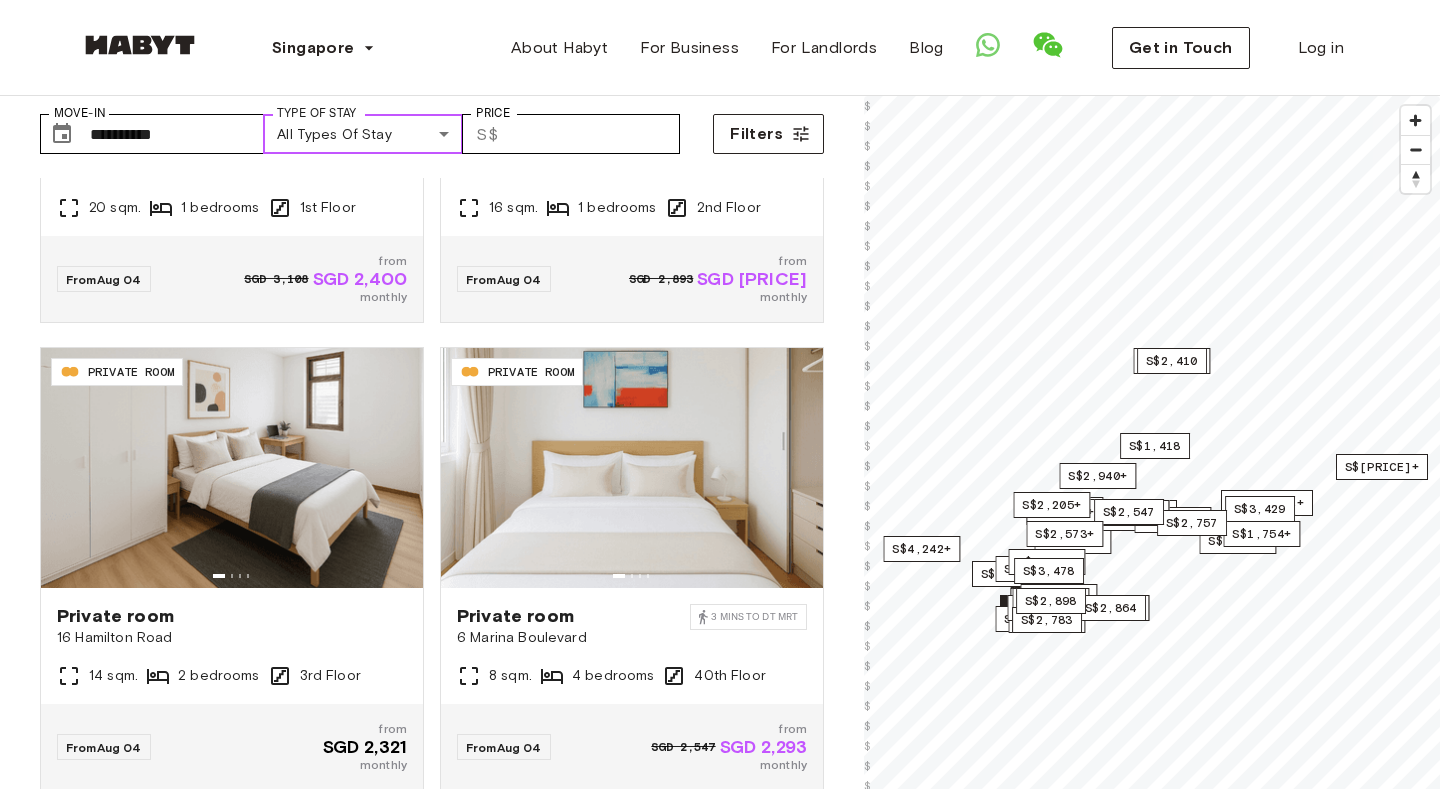 scroll, scrollTop: 233, scrollLeft: 0, axis: vertical 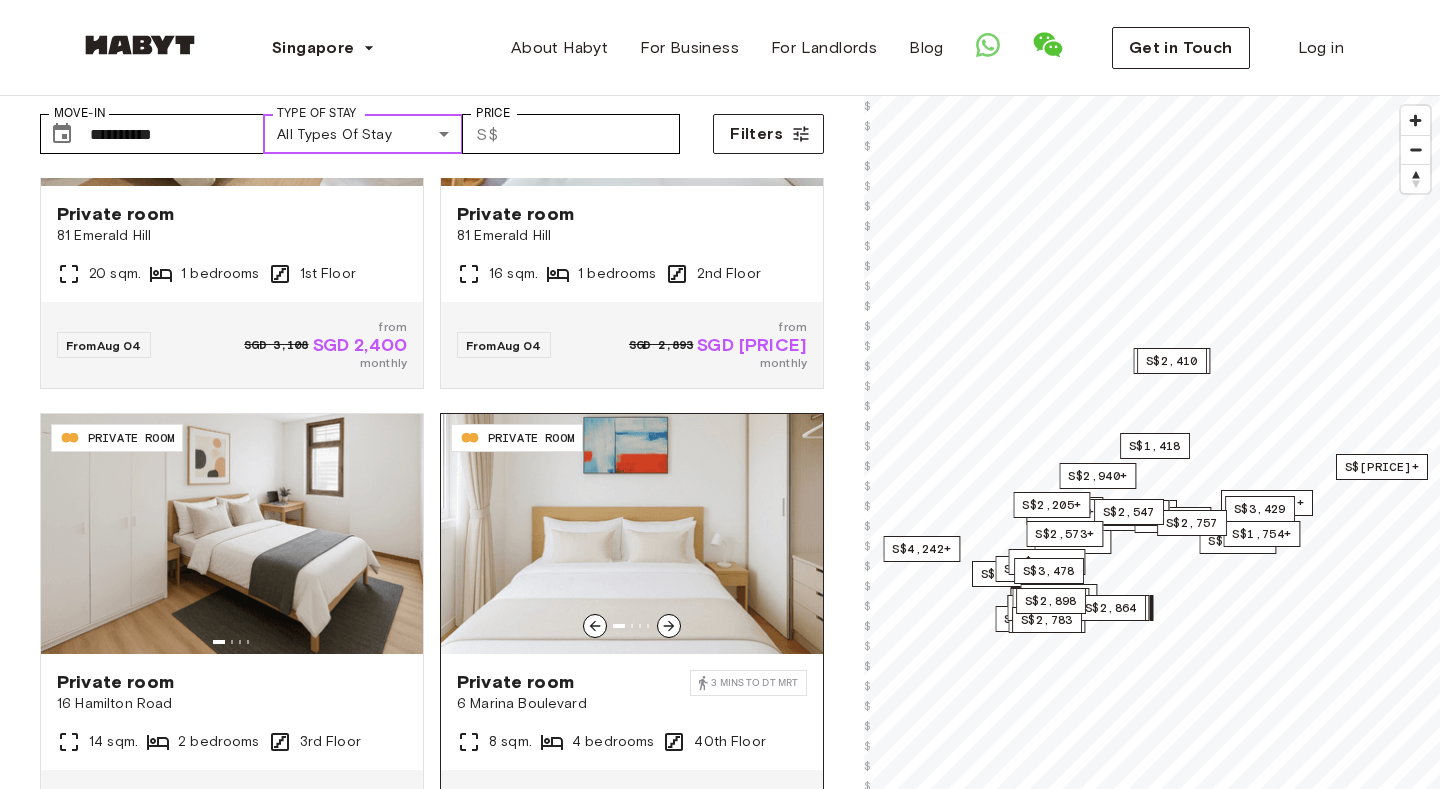 click at bounding box center [632, 534] 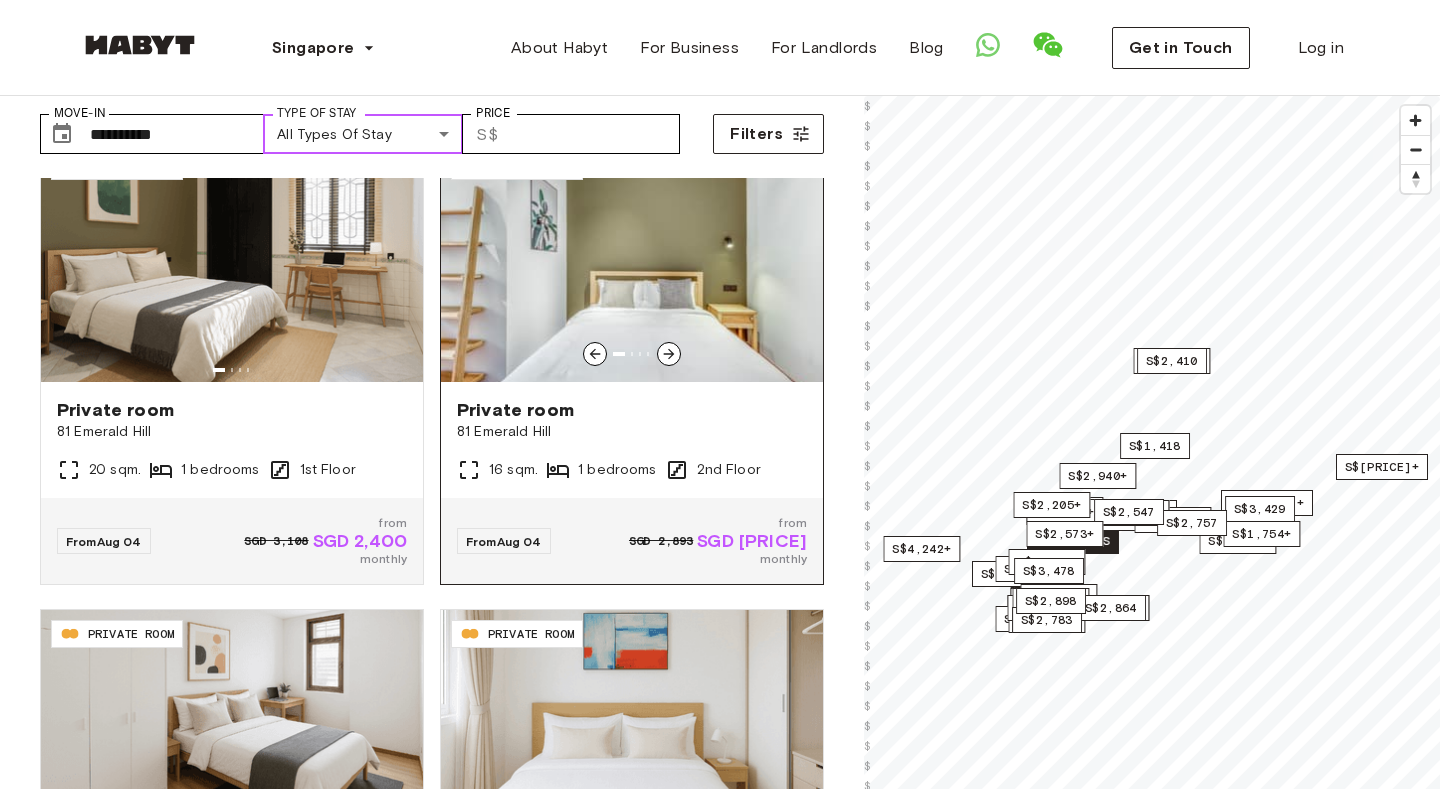 scroll, scrollTop: 0, scrollLeft: 0, axis: both 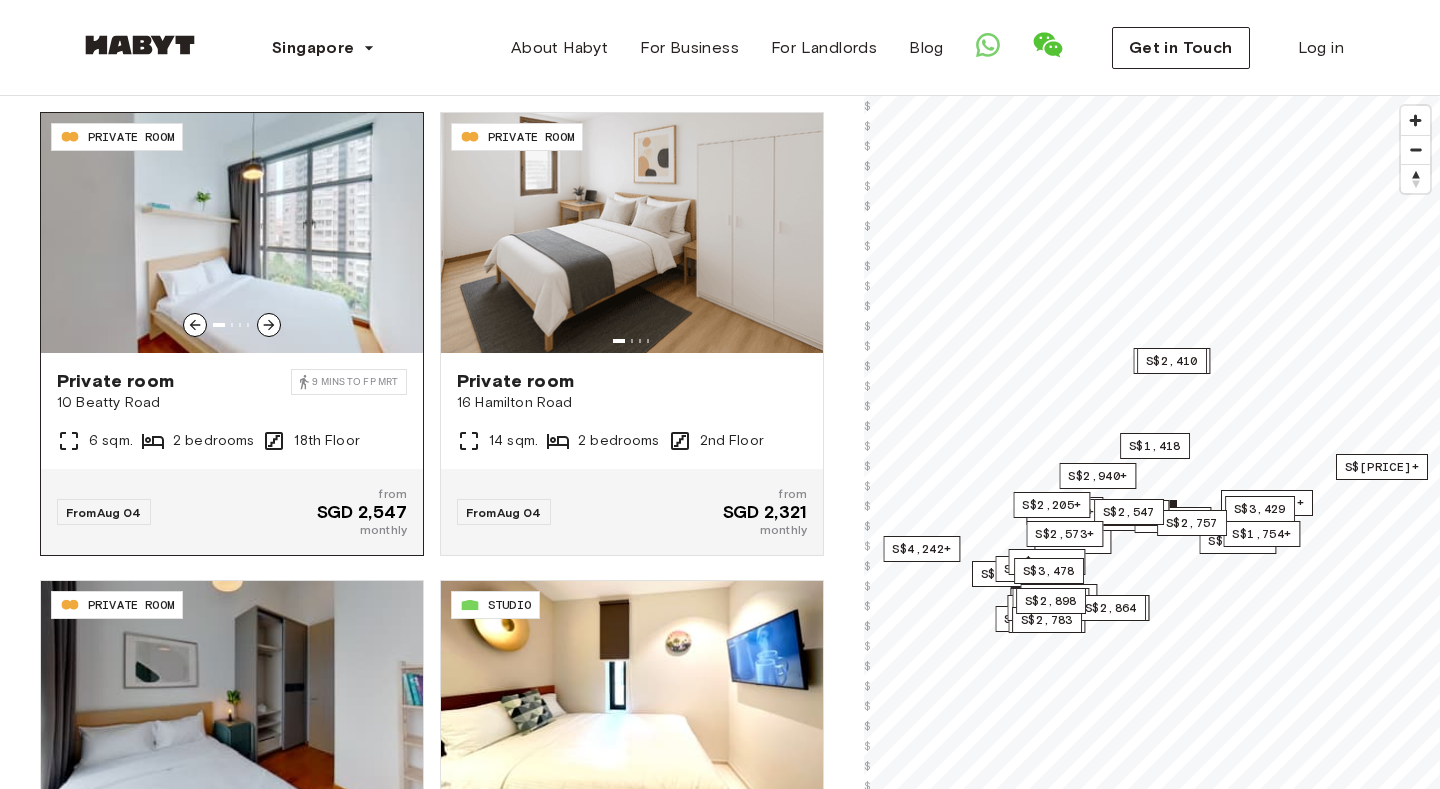 click 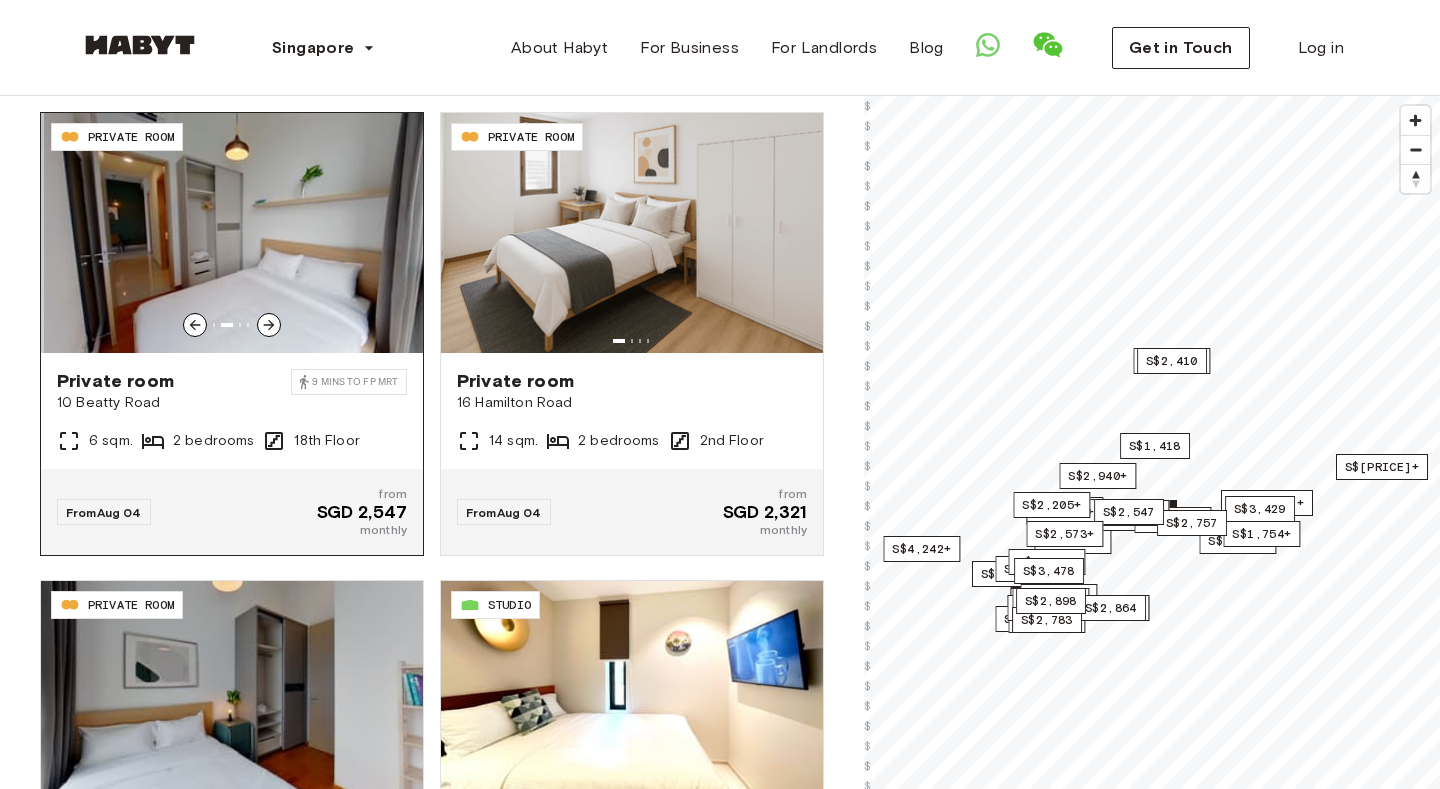 click 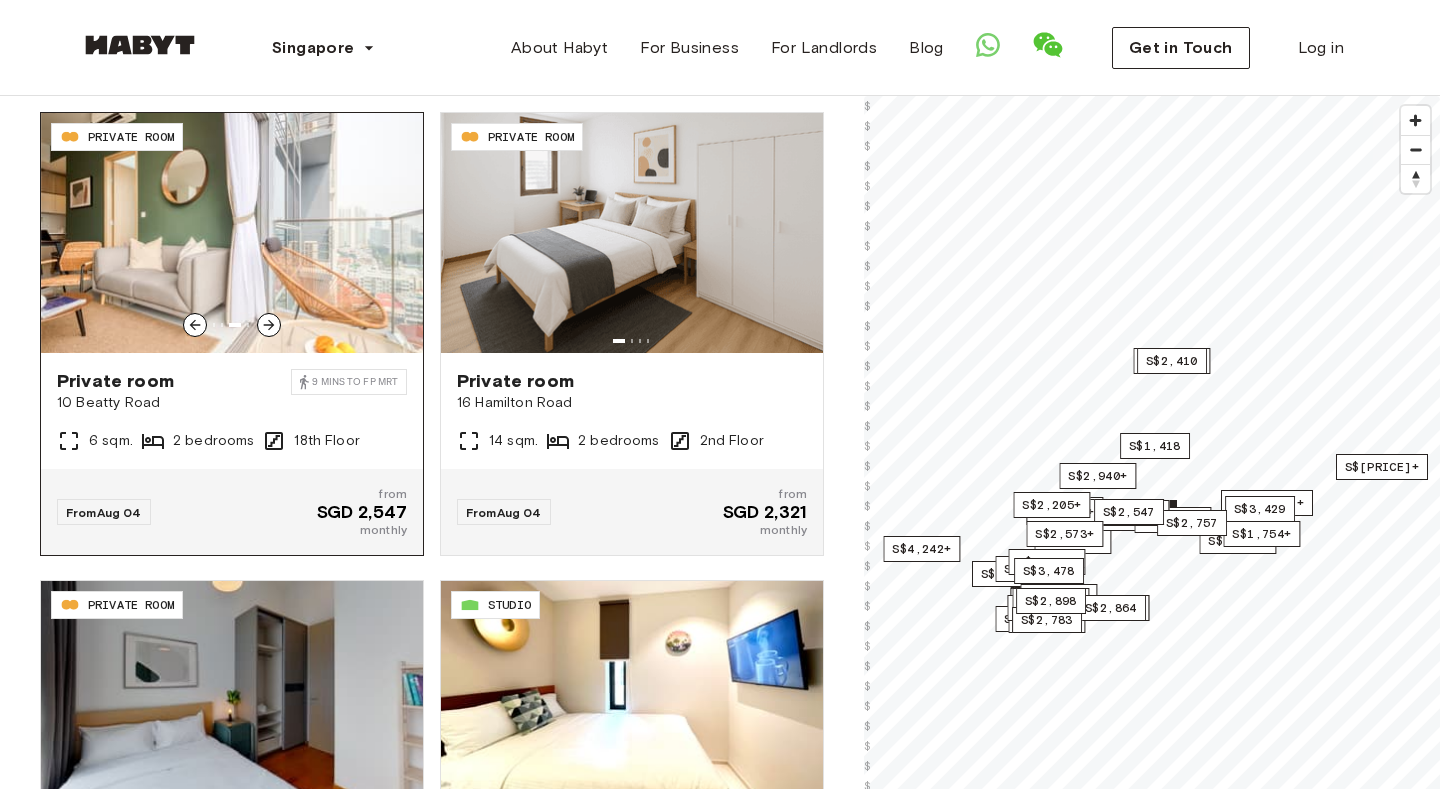 click 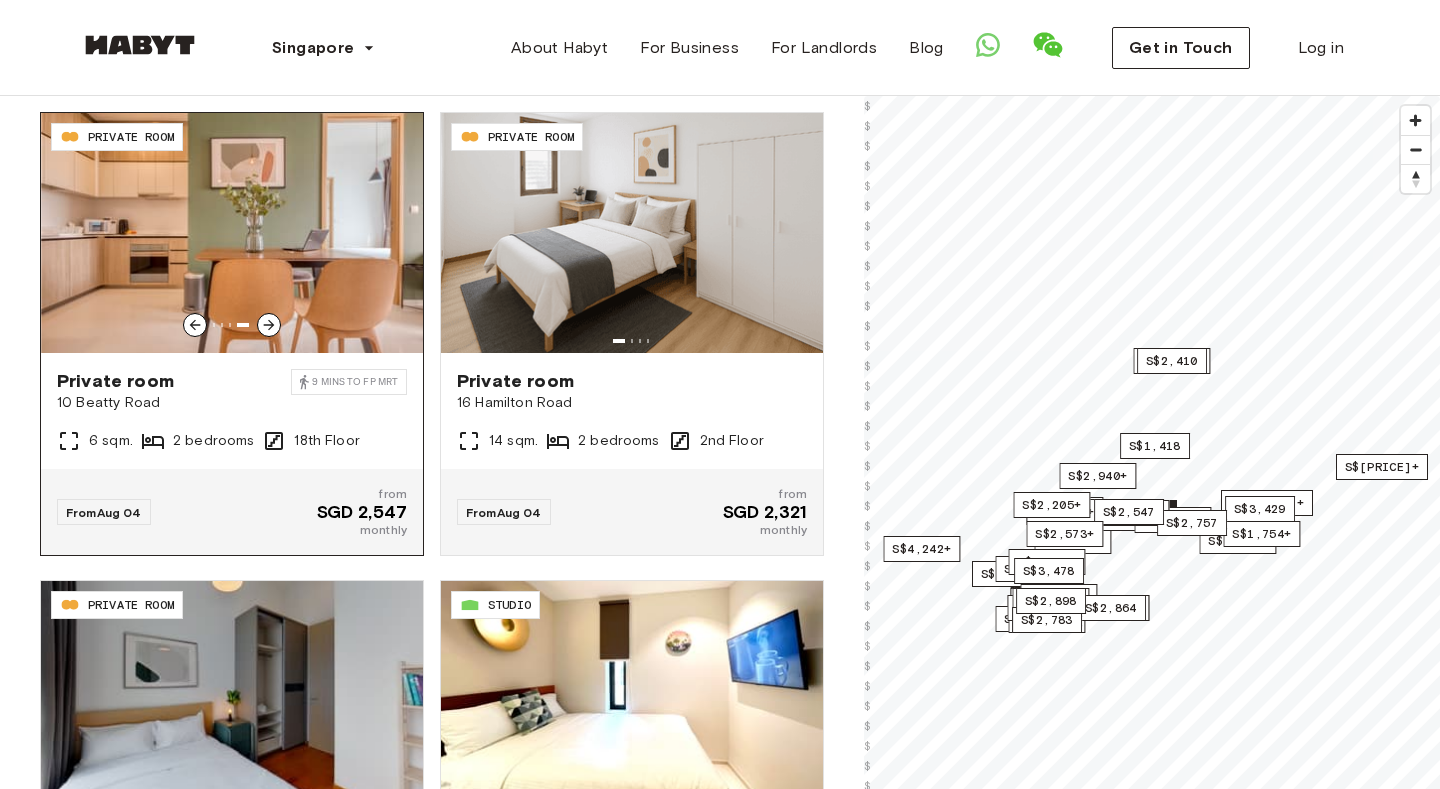 click 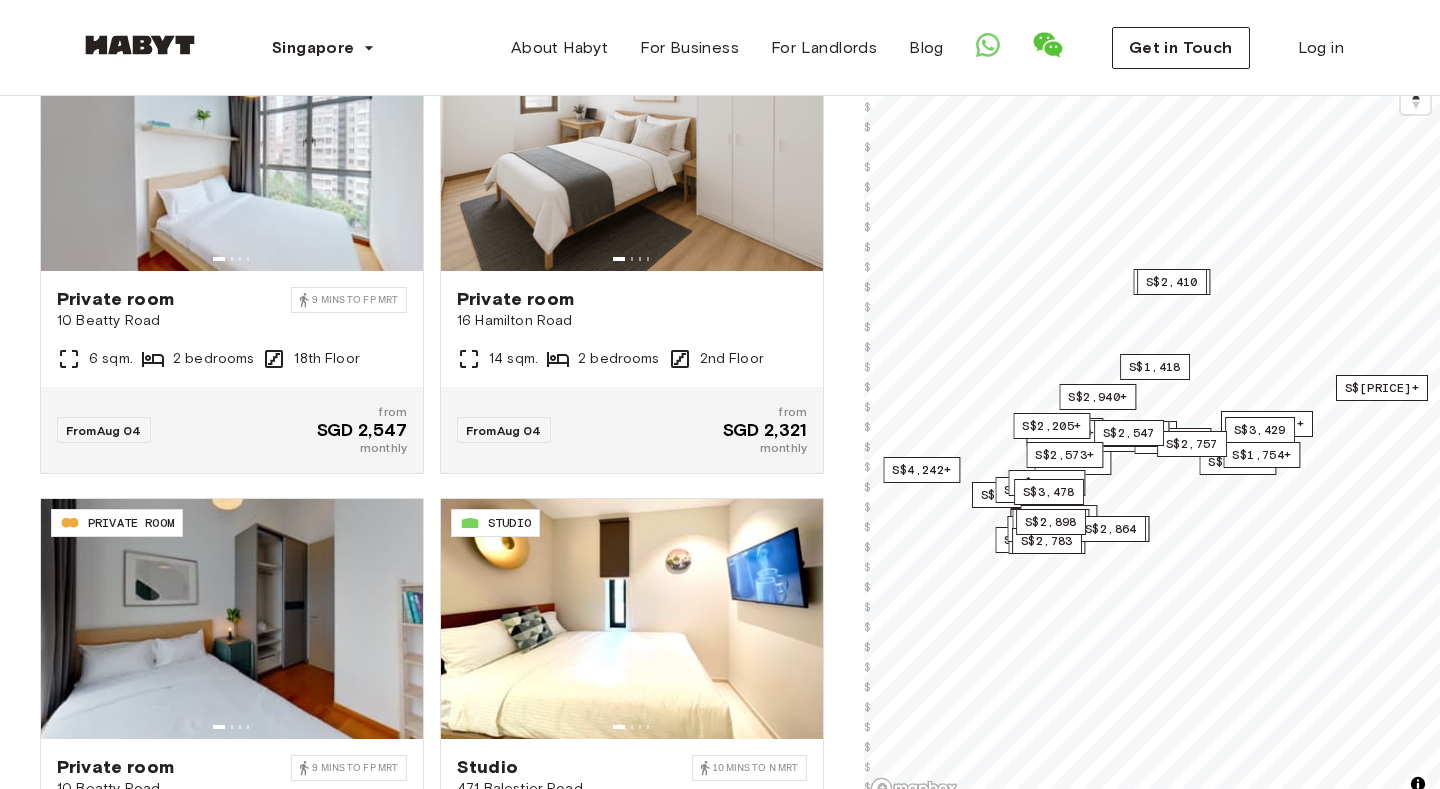 scroll, scrollTop: 329, scrollLeft: 0, axis: vertical 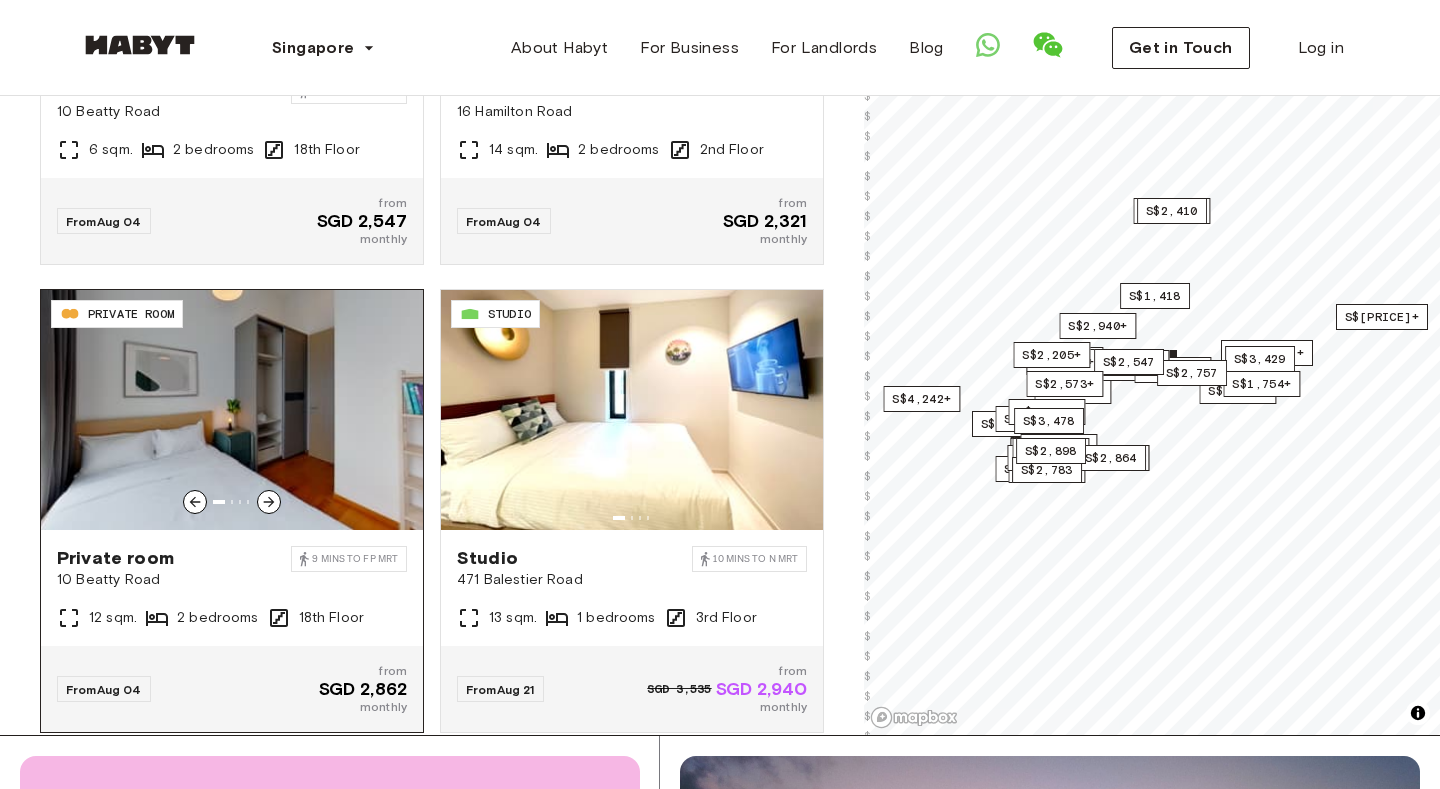 click on "10 Beatty Road" at bounding box center (174, 580) 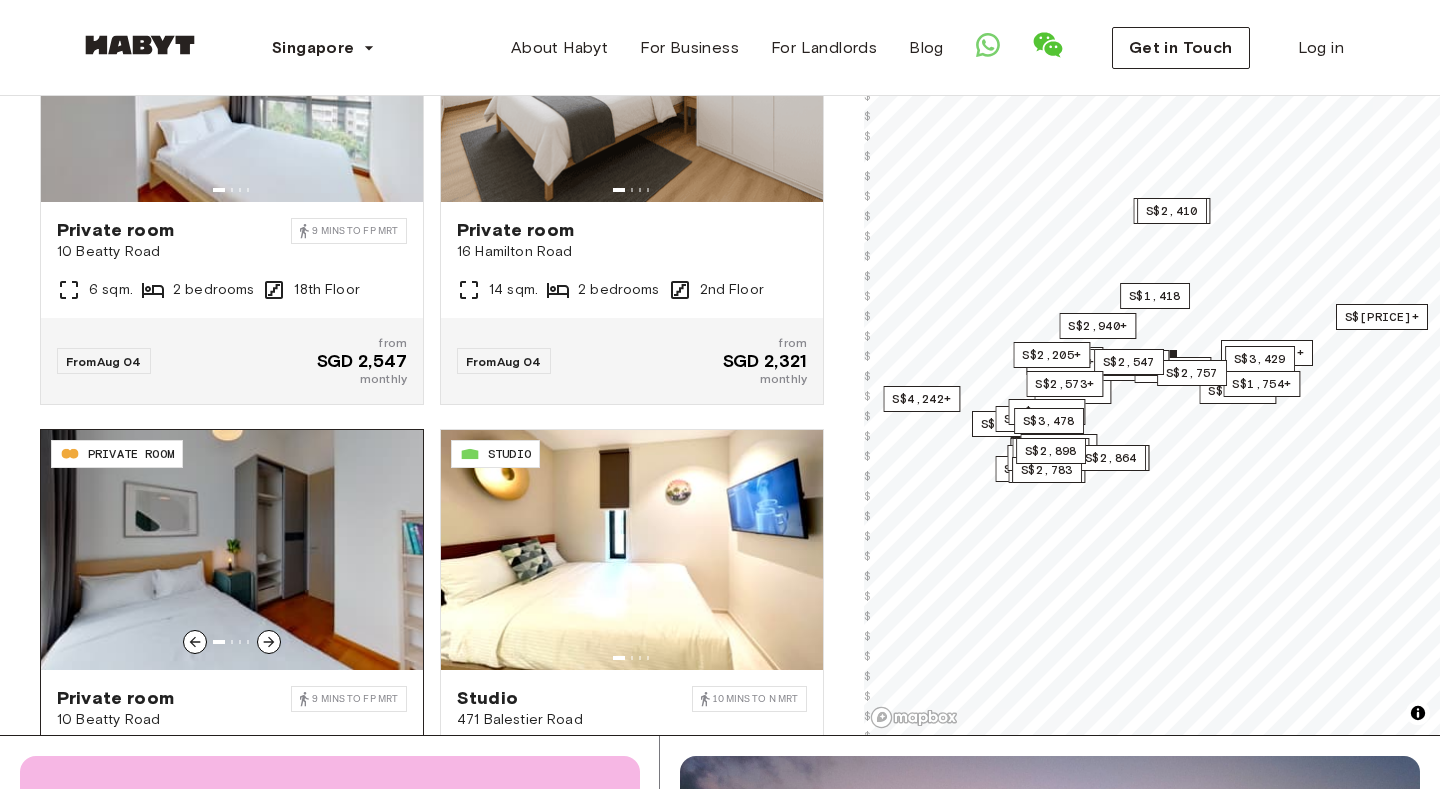 scroll, scrollTop: 1338, scrollLeft: 0, axis: vertical 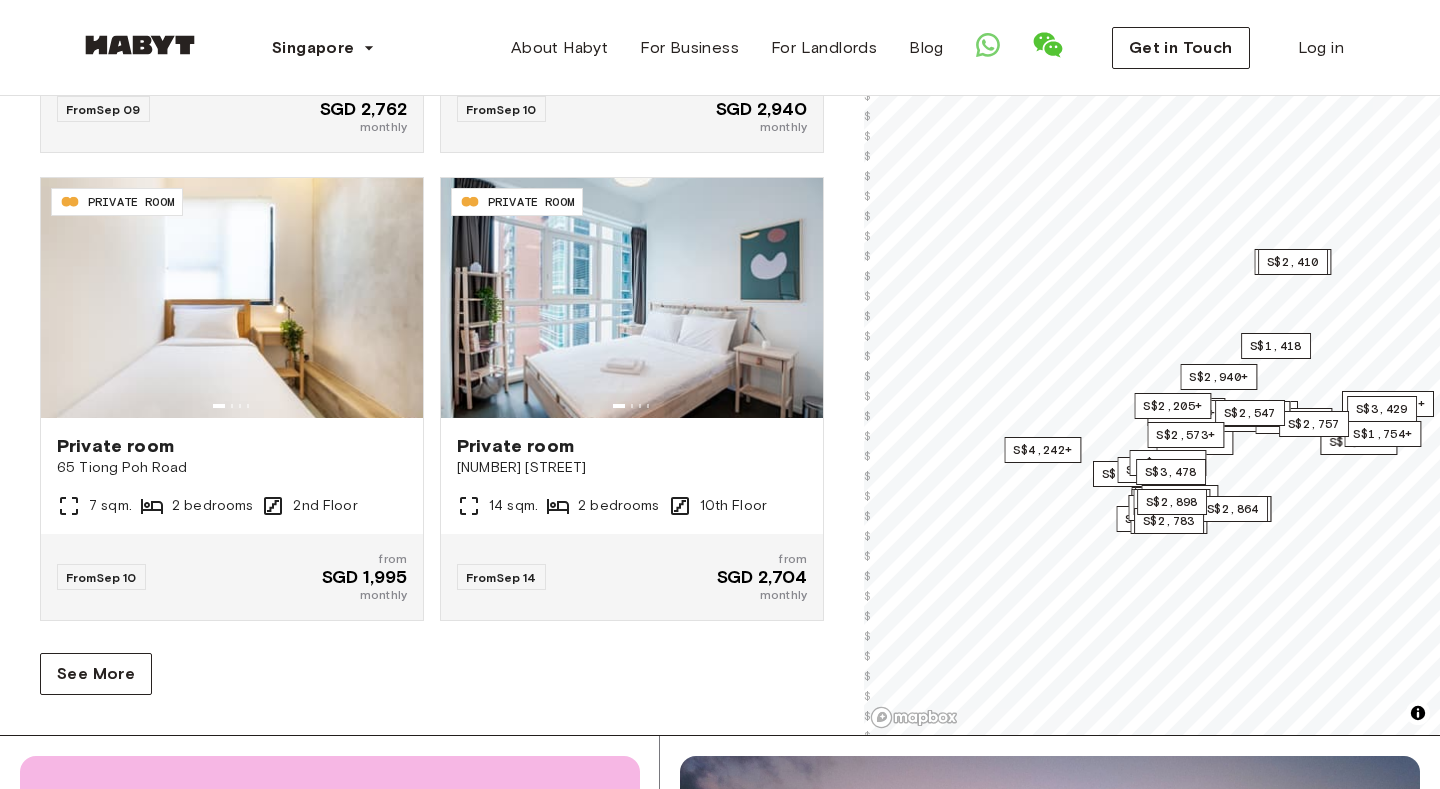 click on "SG-01-021-003-01 PRIVATE ROOM Private room 81 Emerald Hill 20 sqm. 1 bedrooms 1st Floor From  Aug 04 SGD 3,108 from SGD 2,400 monthly SG-01-021-008-01 PRIVATE ROOM Private room 81 Emerald Hill 16 sqm. 1 bedrooms 2nd Floor From  Aug 04 SGD 2,893 from SGD 2,480 monthly SG-01-001-018-02 PRIVATE ROOM Private room 16 Hamilton Road 14 sqm. 2 bedrooms 3rd Floor From  Aug 04 from SGD 2,321 monthly SG-01-073-008-02 PRIVATE ROOM Private room 6 Marina Boulevard 3 mins to DT MRT 8 sqm. 4 bedrooms 40th Floor From  Aug 04 SGD 2,547 from SGD 2,293 monthly SG-01-078-001-03 PRIVATE ROOM Private room 3 & 5 Yong Siak Street 8 mins to TB MRT 10 sqm. 7 bedrooms 2nd Floor From  Aug 04 from SGD 1,919 monthly SG-01-100-001-003 PRIVATE ROOM Private room 24 Serangoon North Avenue 1 7 sqm. 3 bedrooms 5th Floor From  Aug 04 SGD 1,985 from SGD 1,688 monthly SG-01-114-001-02 PRIVATE ROOM Private room 10 Beatty Road 9 mins to FP MRT 6 sqm. 2 bedrooms 18th Floor From  Aug 04 from SGD 2,547 monthly SG-01-001-007-02 PRIVATE ROOM" at bounding box center [432, 340] 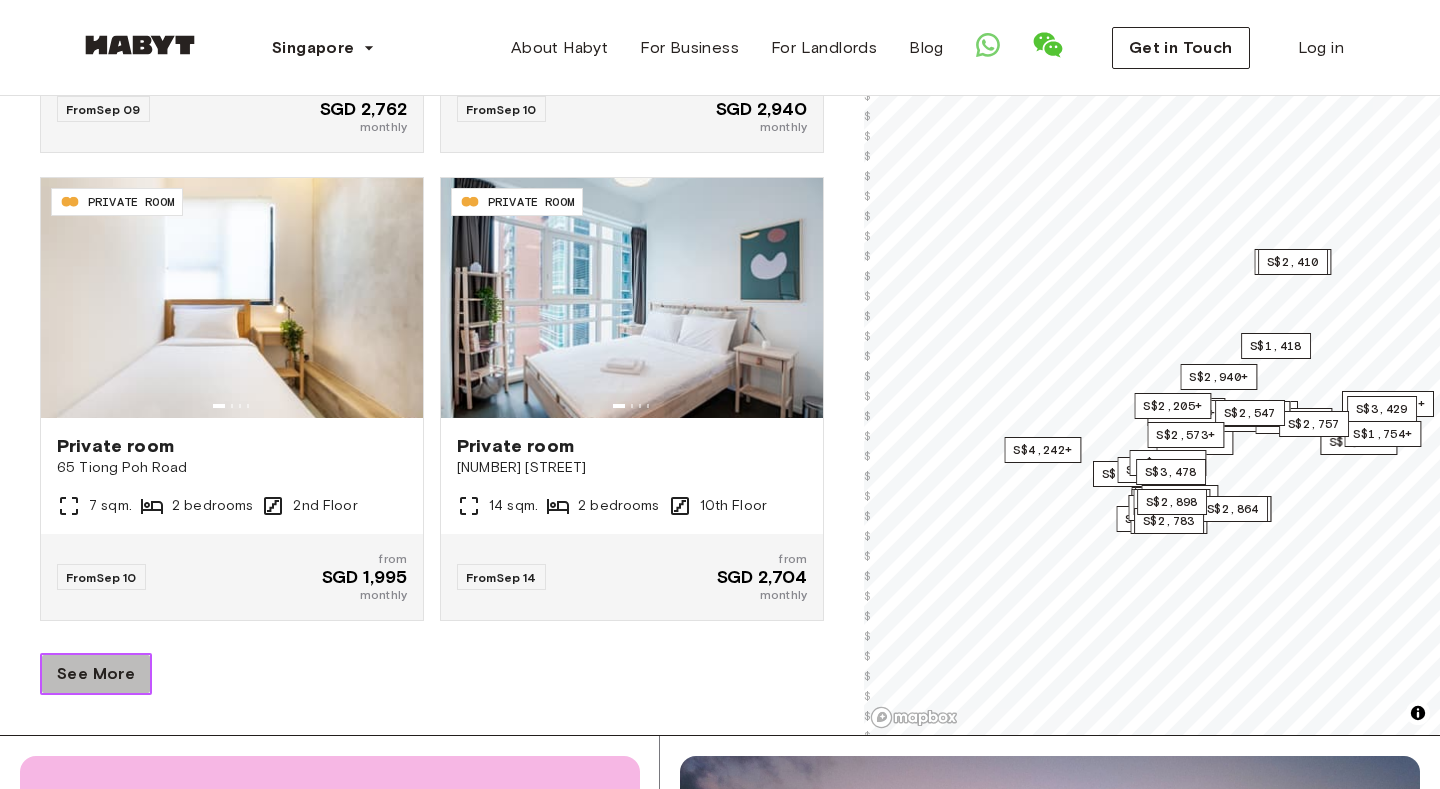 click on "See More" at bounding box center (96, 674) 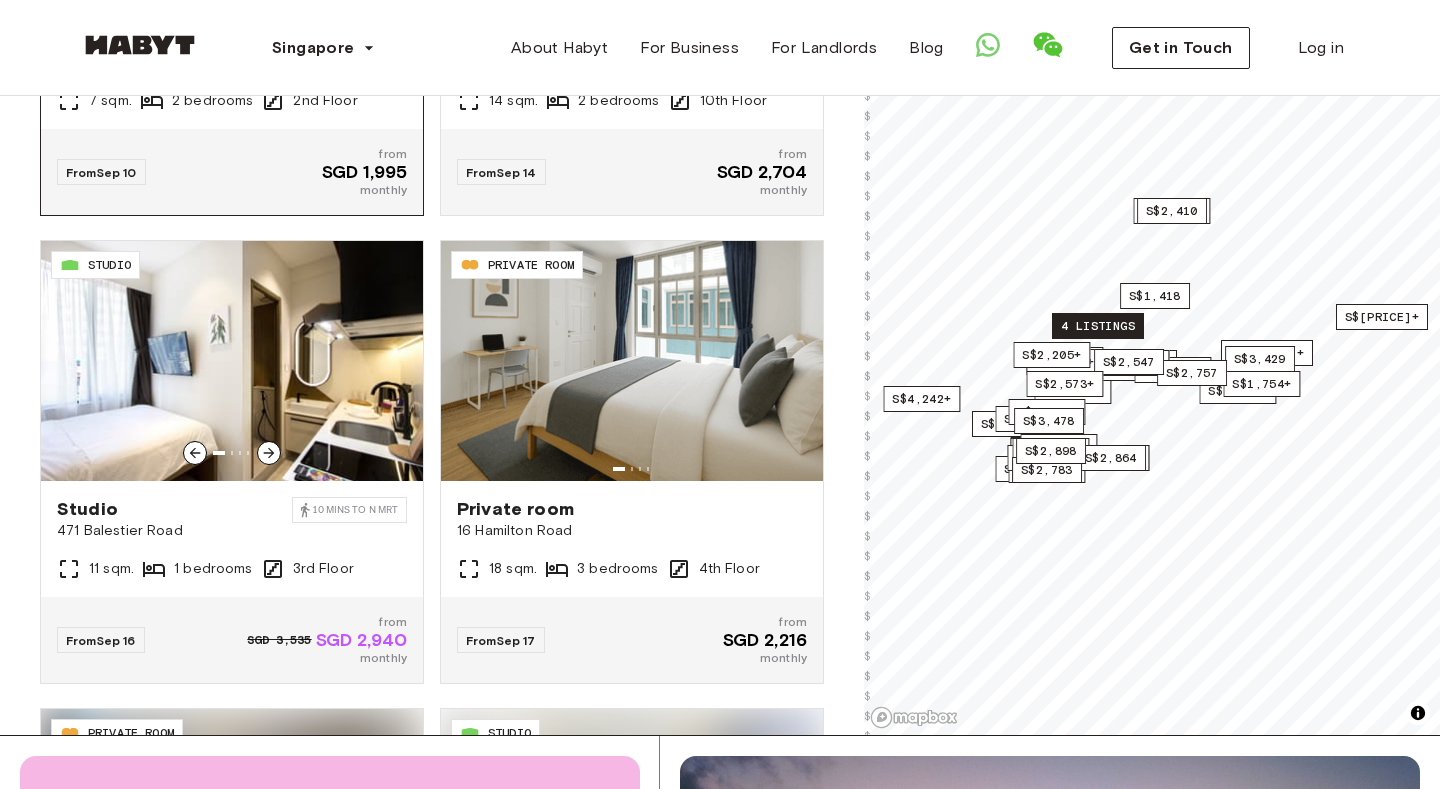 scroll, scrollTop: 4389, scrollLeft: 0, axis: vertical 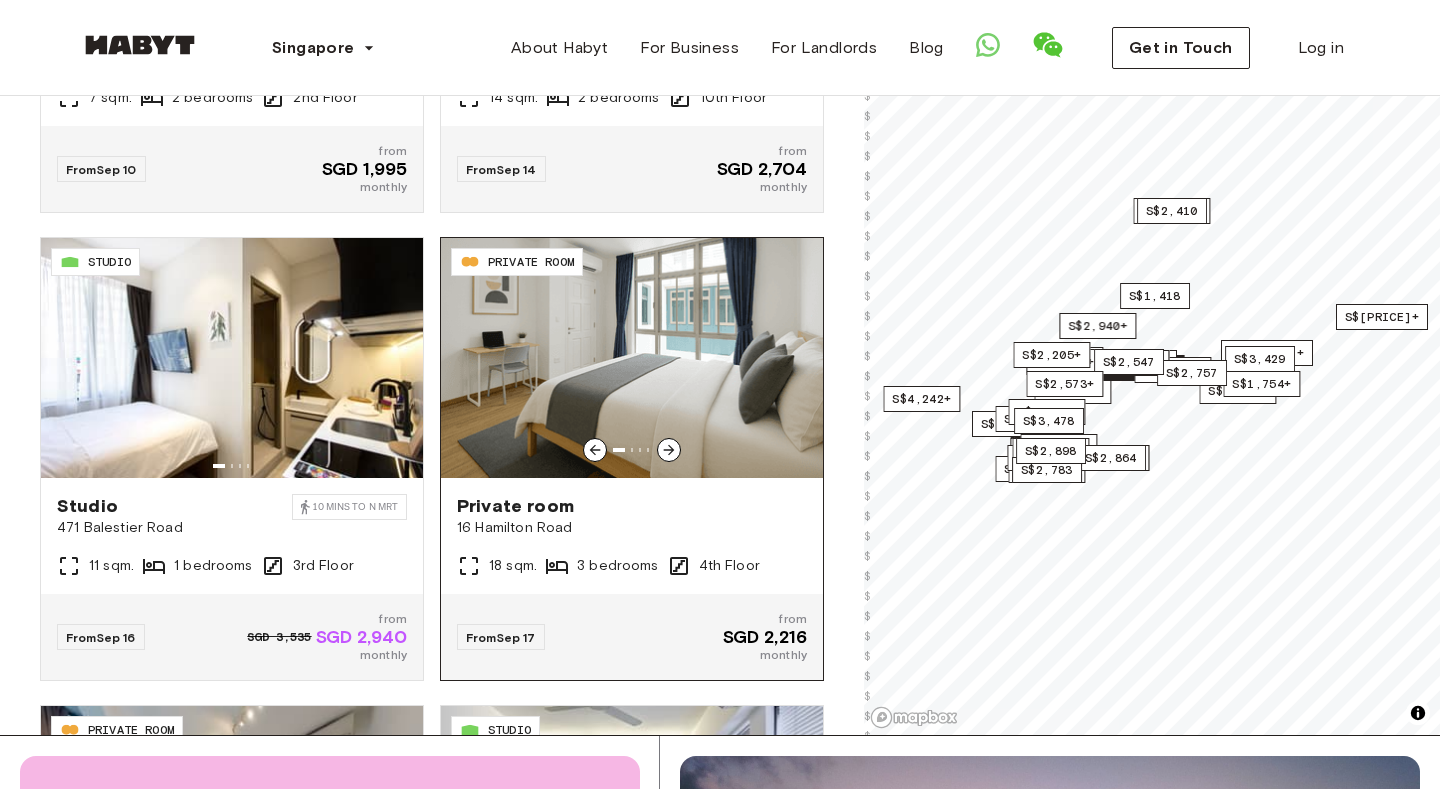 click on "Private room" at bounding box center (632, 506) 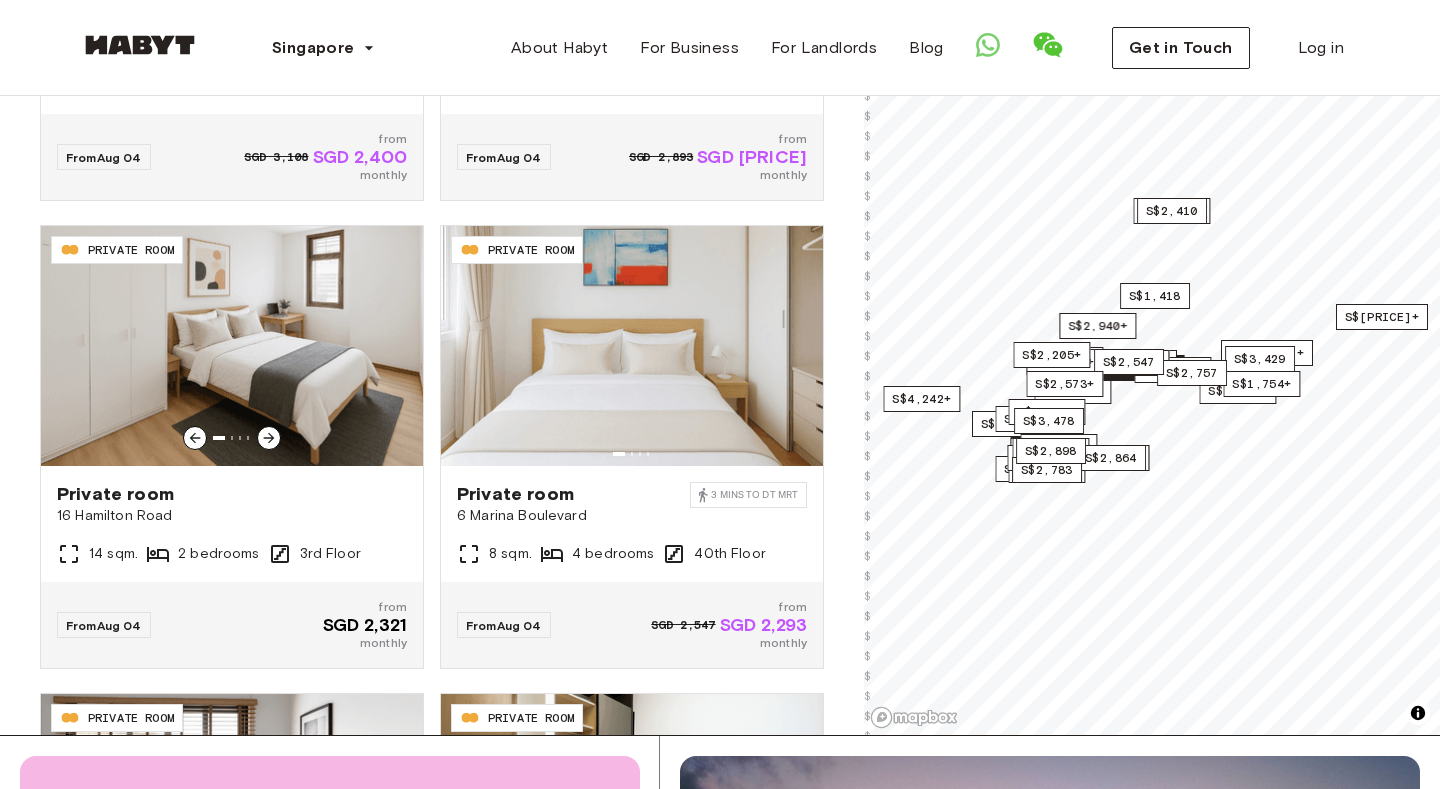 scroll, scrollTop: 0, scrollLeft: 0, axis: both 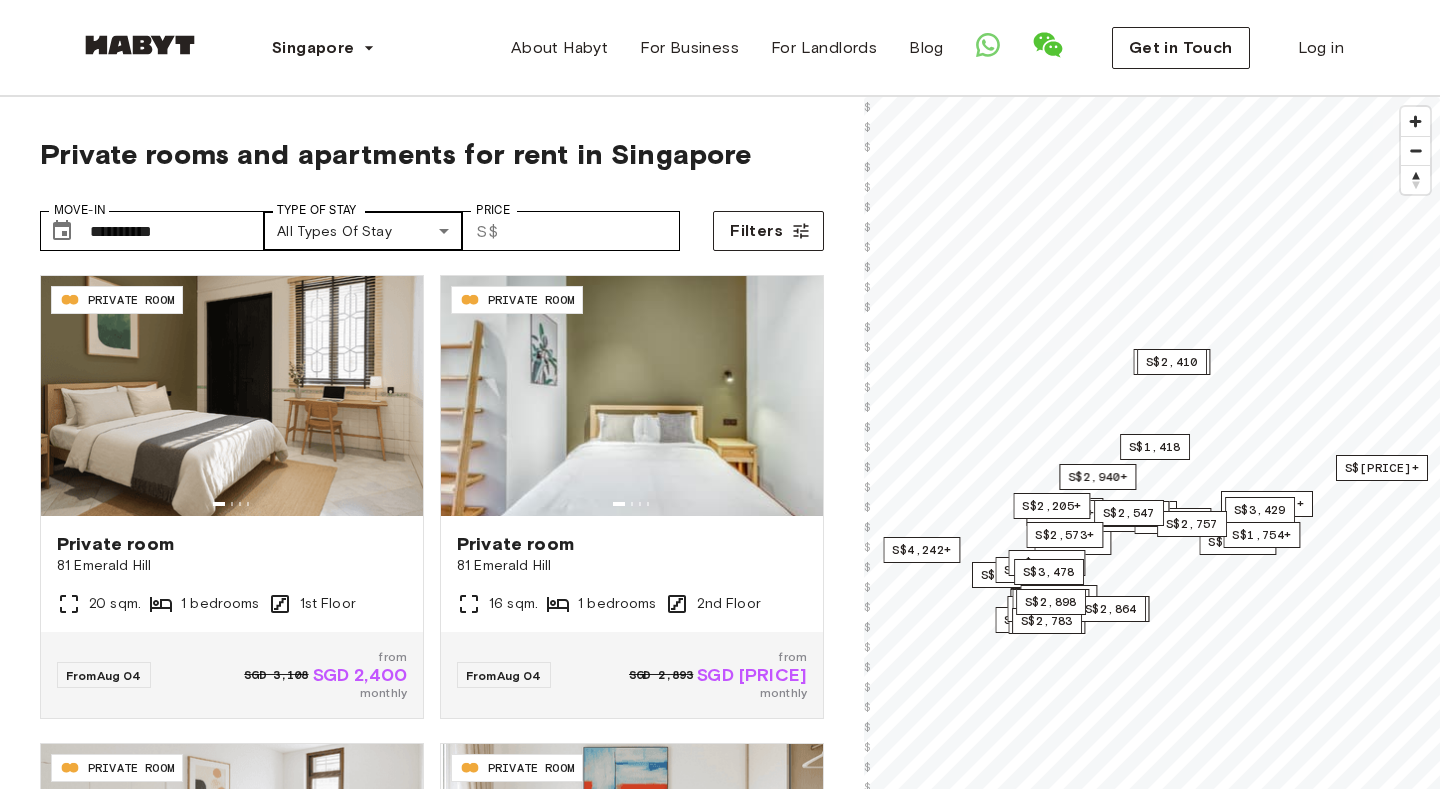 click on "**********" at bounding box center [720, 2340] 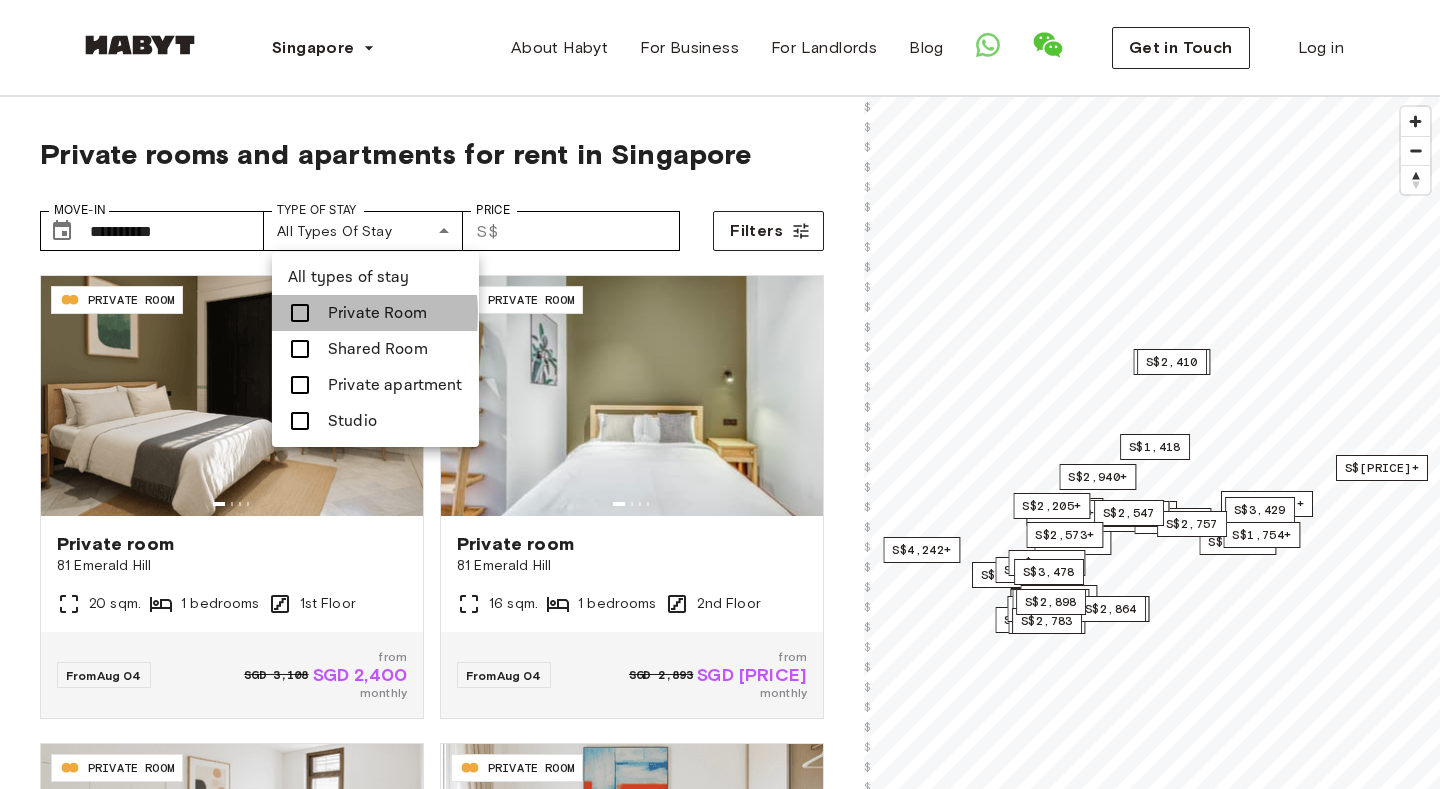 click at bounding box center (300, 313) 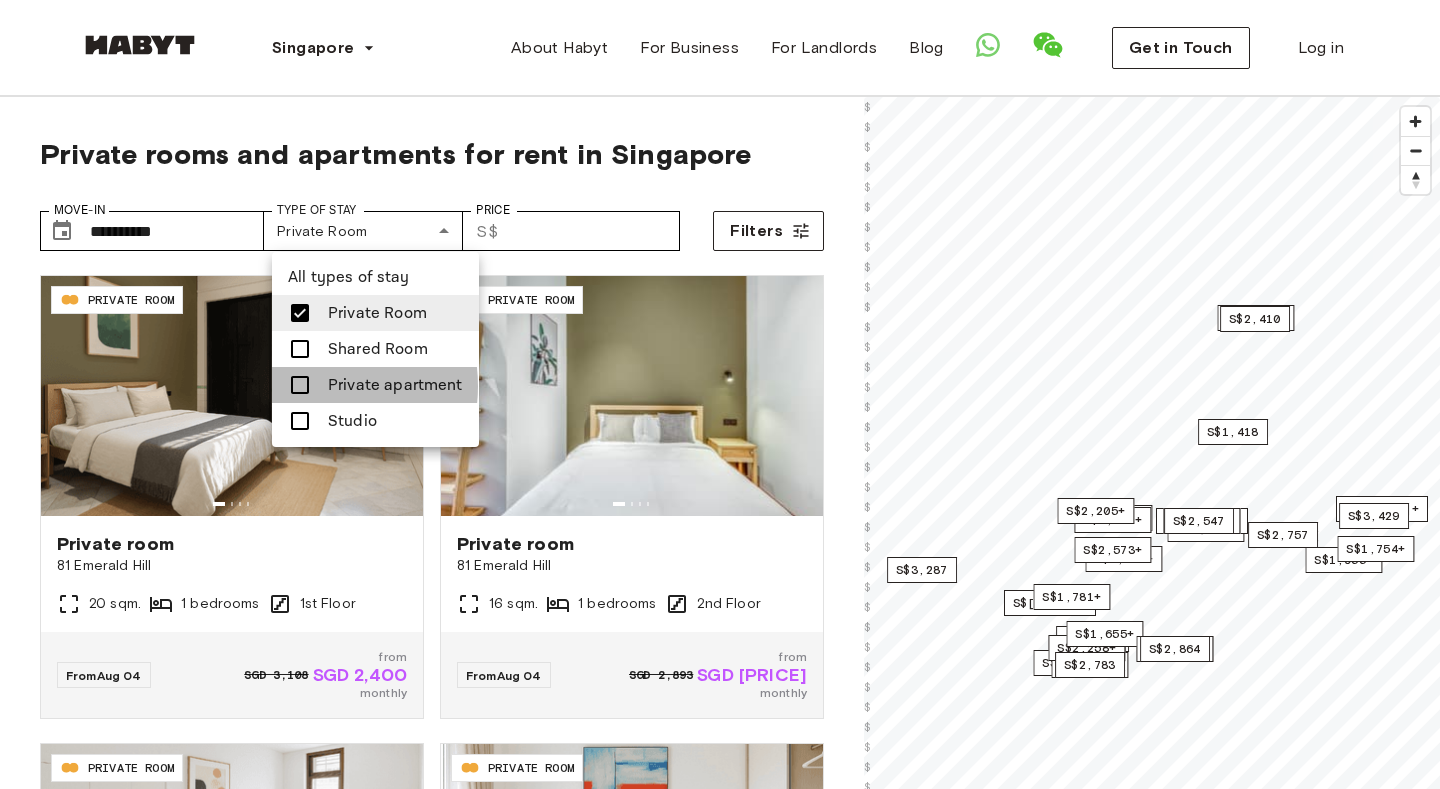 click at bounding box center (300, 385) 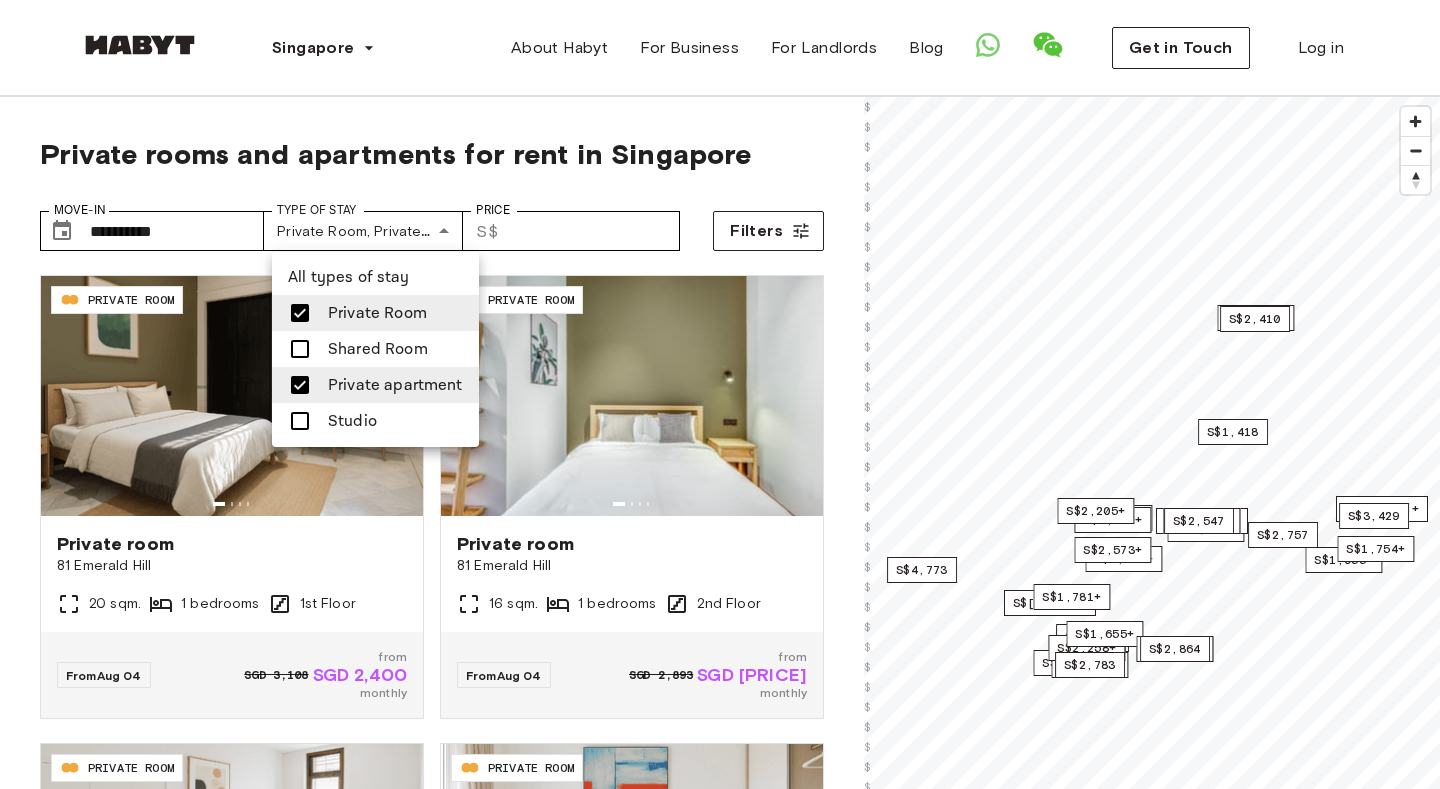 click at bounding box center (720, 394) 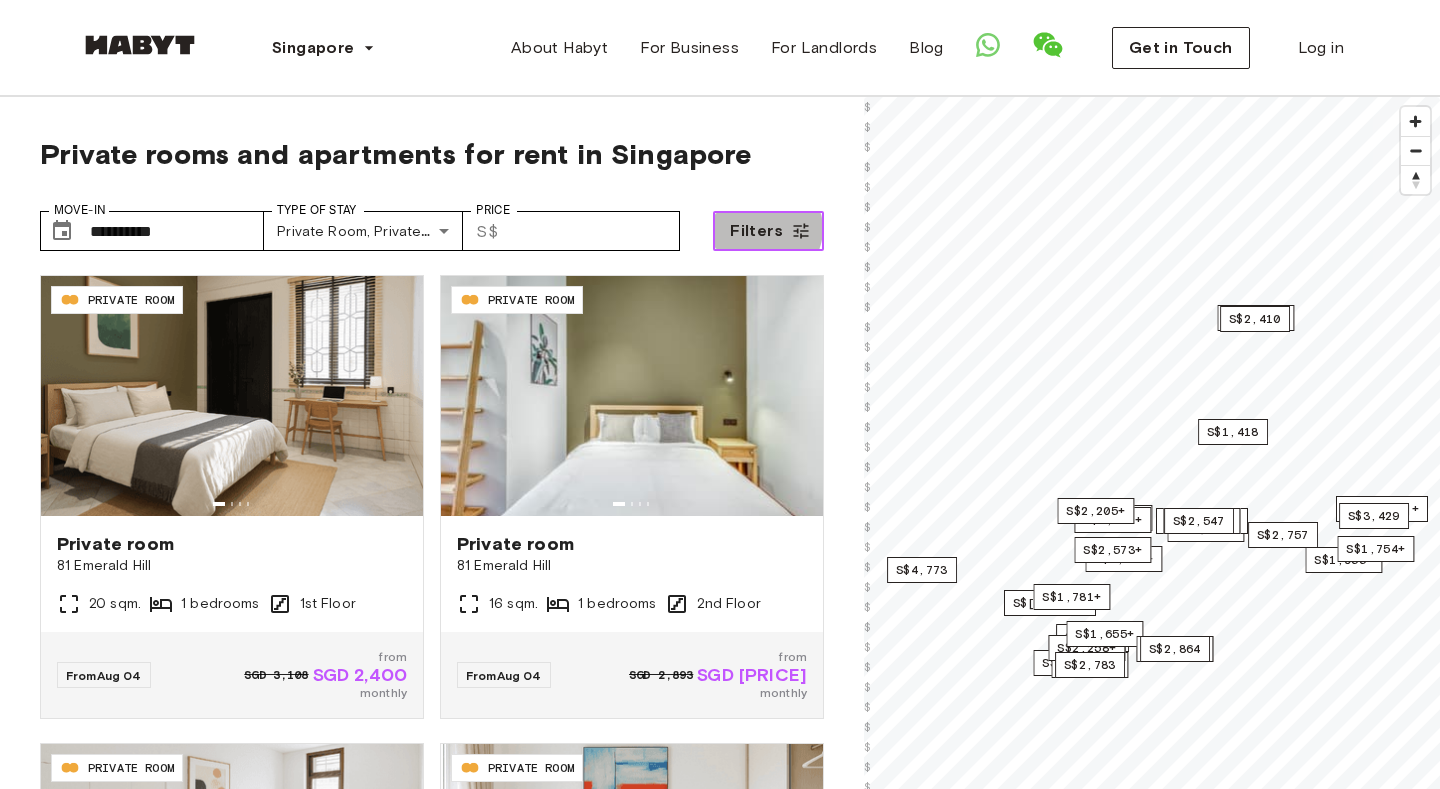 click on "Filters" at bounding box center [756, 231] 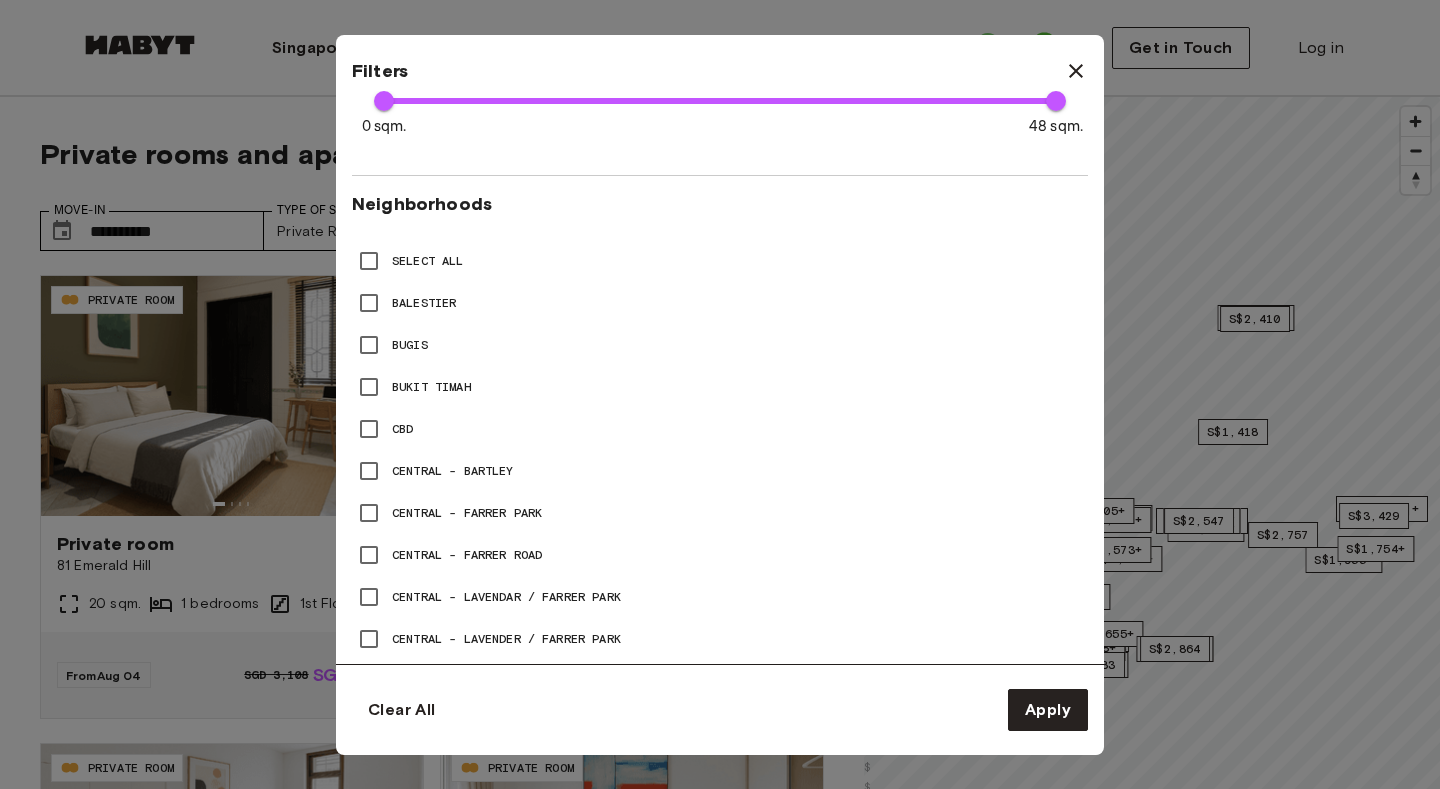 scroll, scrollTop: 712, scrollLeft: 0, axis: vertical 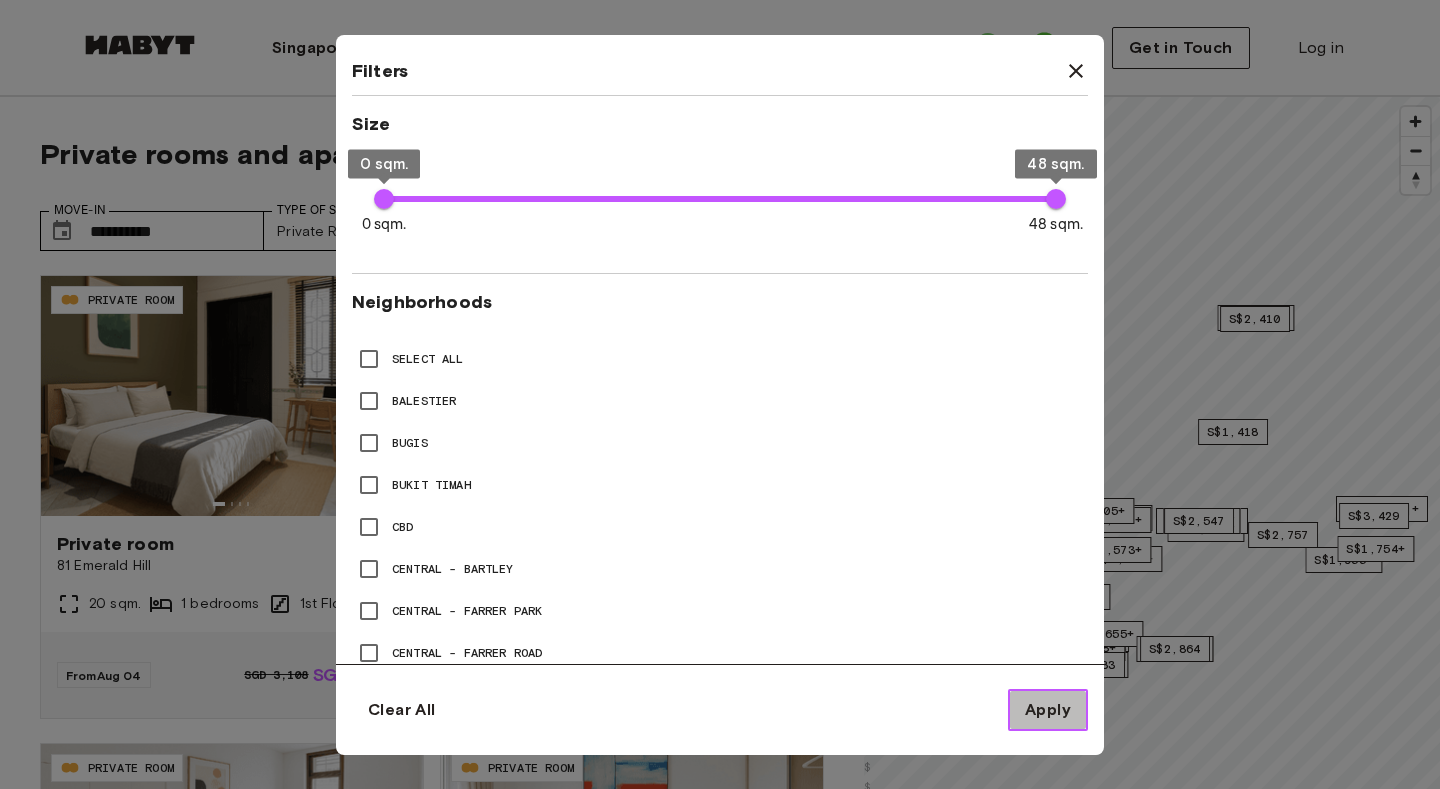click on "Apply" at bounding box center [1048, 710] 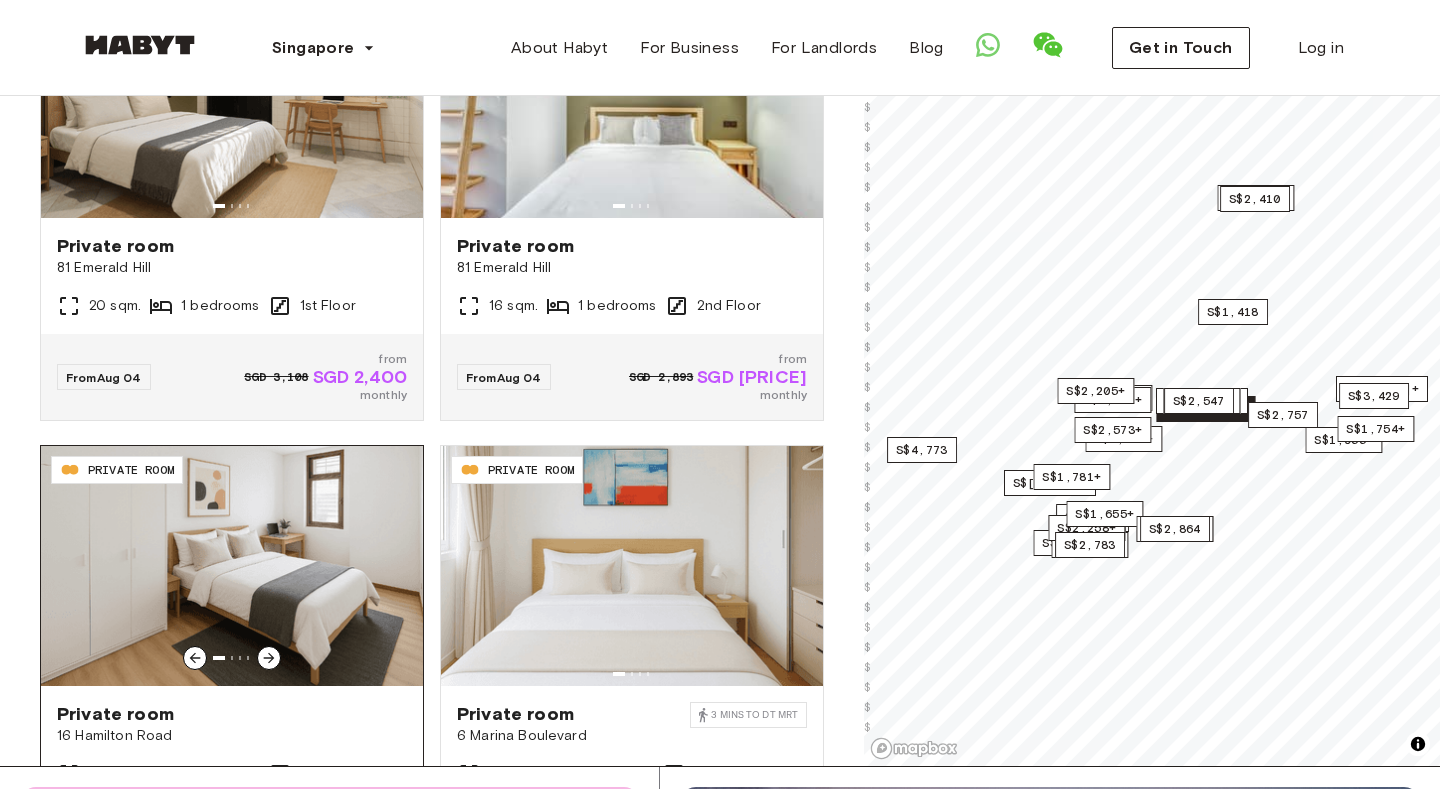 scroll, scrollTop: 266, scrollLeft: 0, axis: vertical 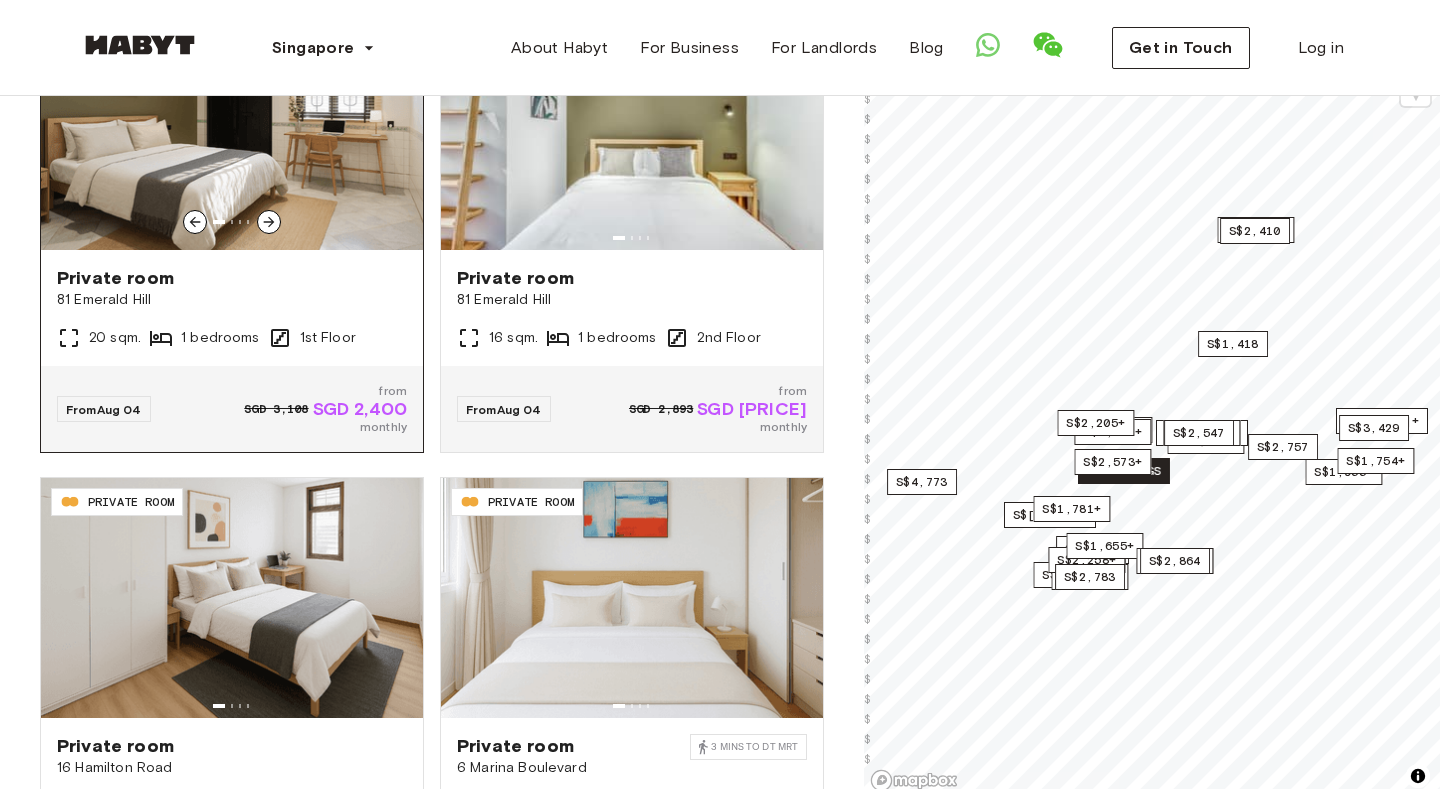 type 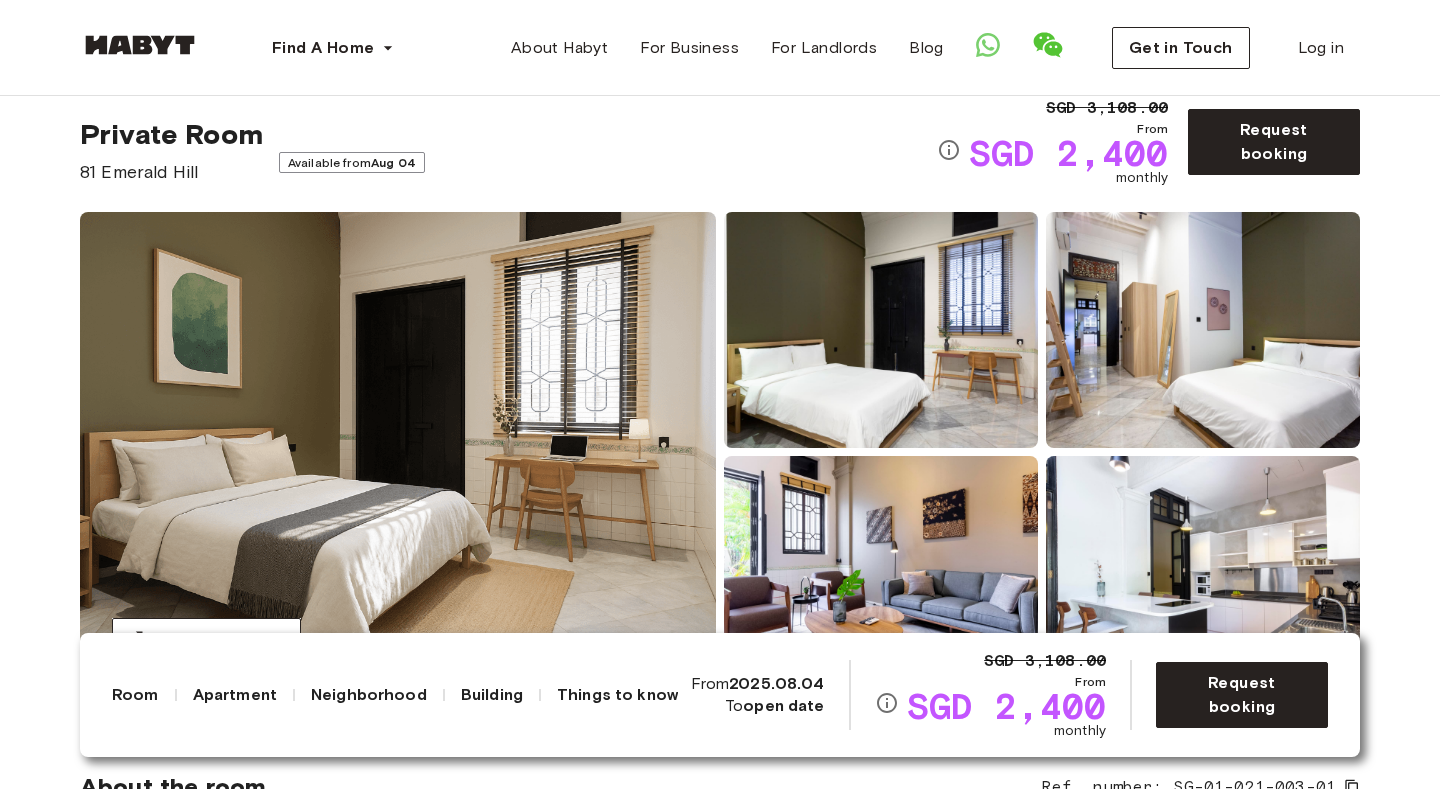 scroll, scrollTop: 0, scrollLeft: 0, axis: both 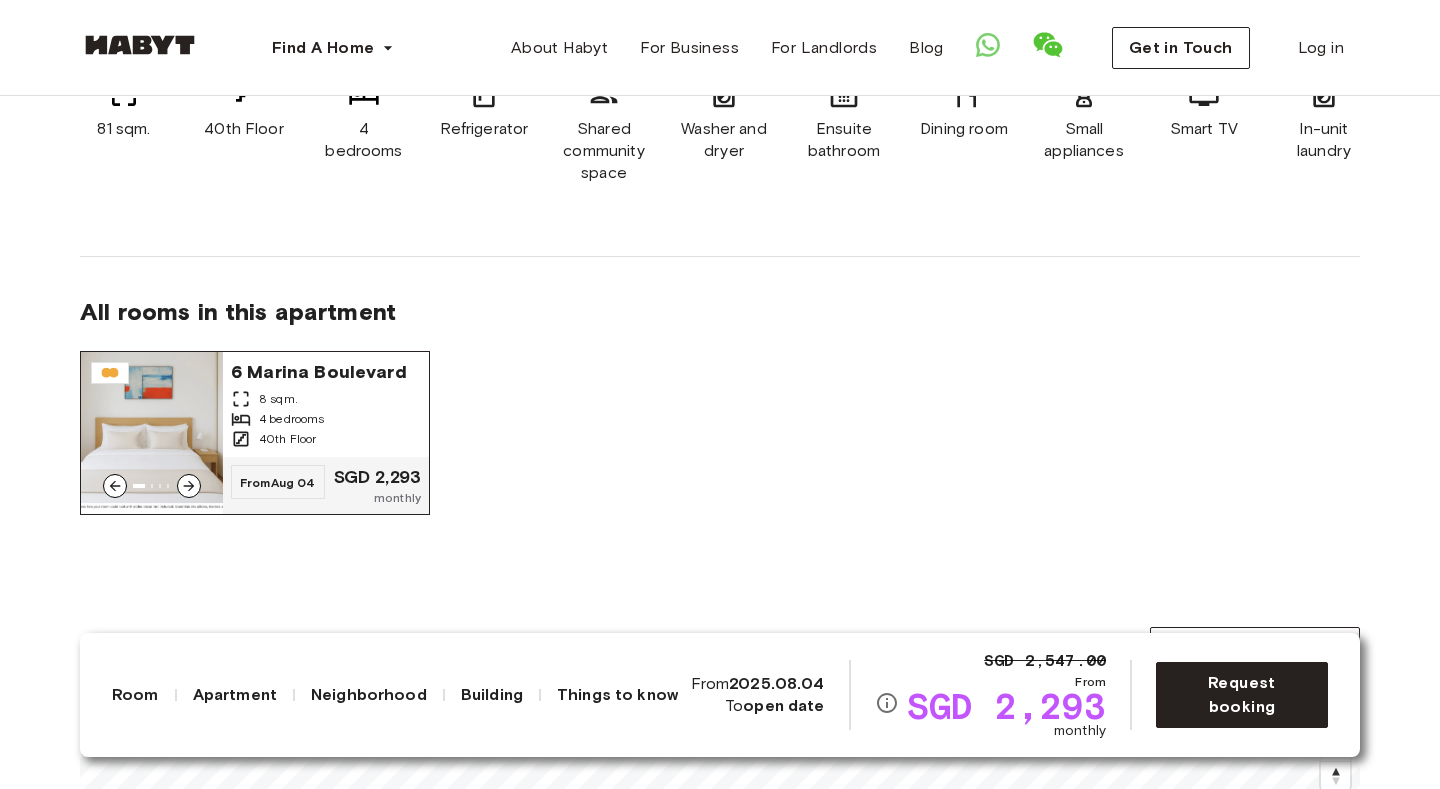 click 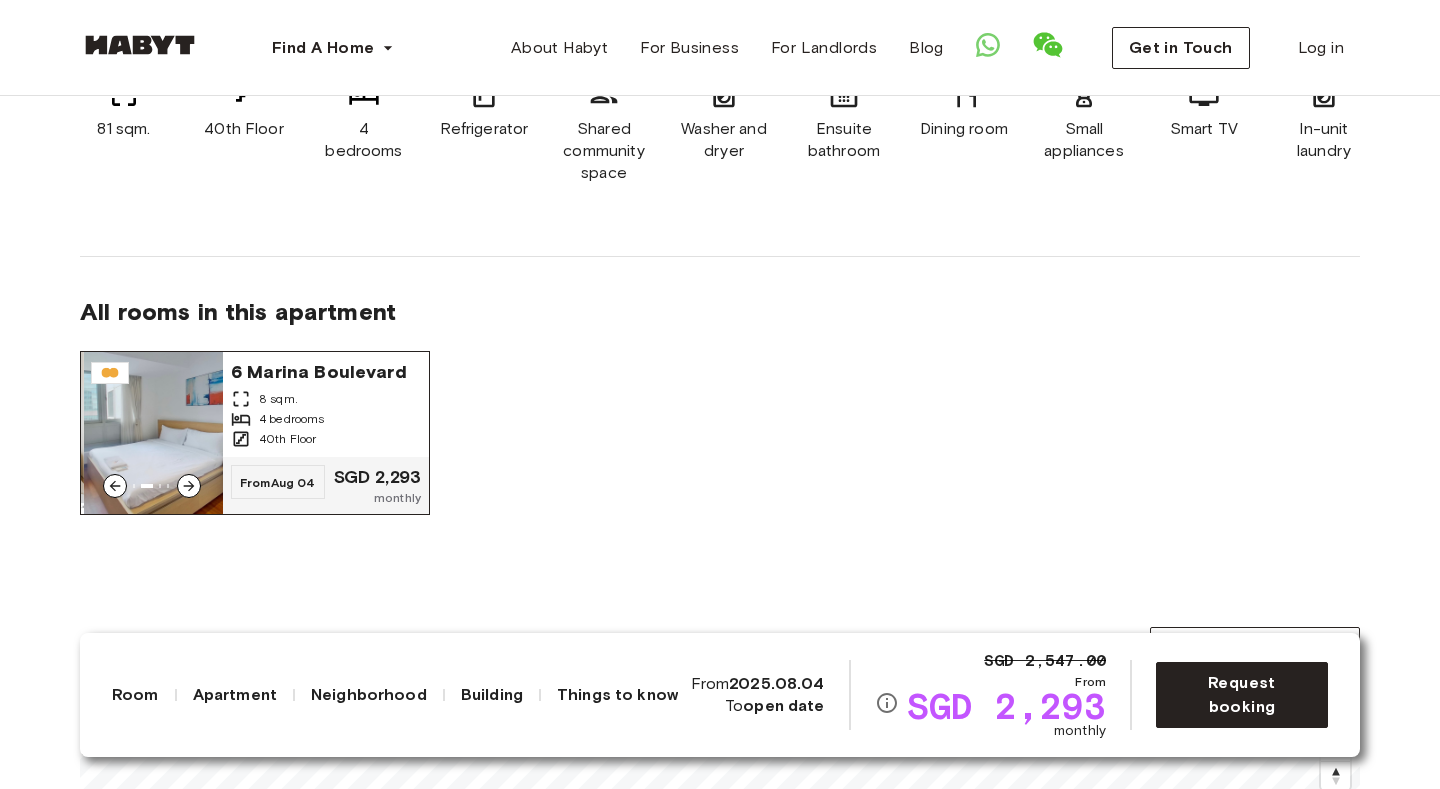 click 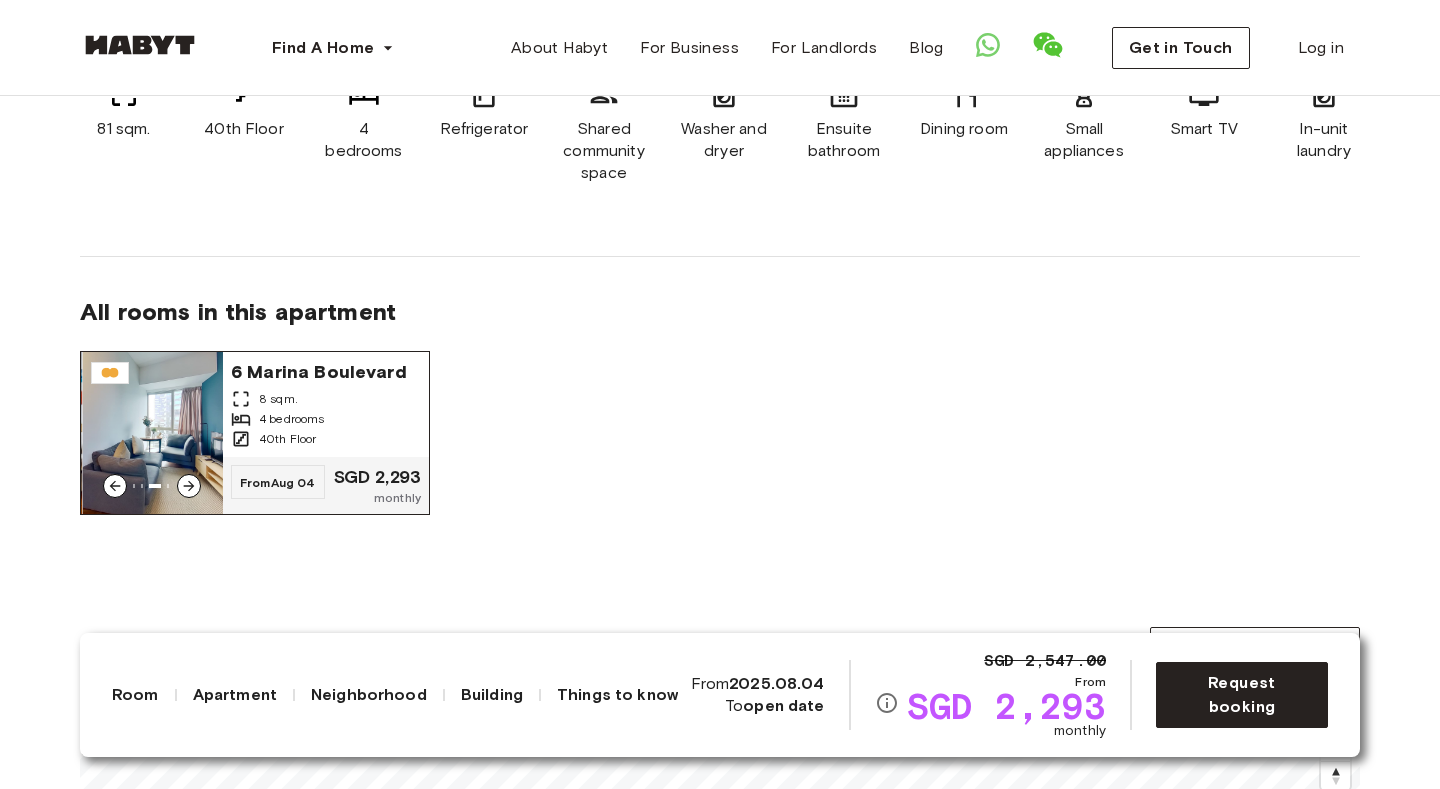 click 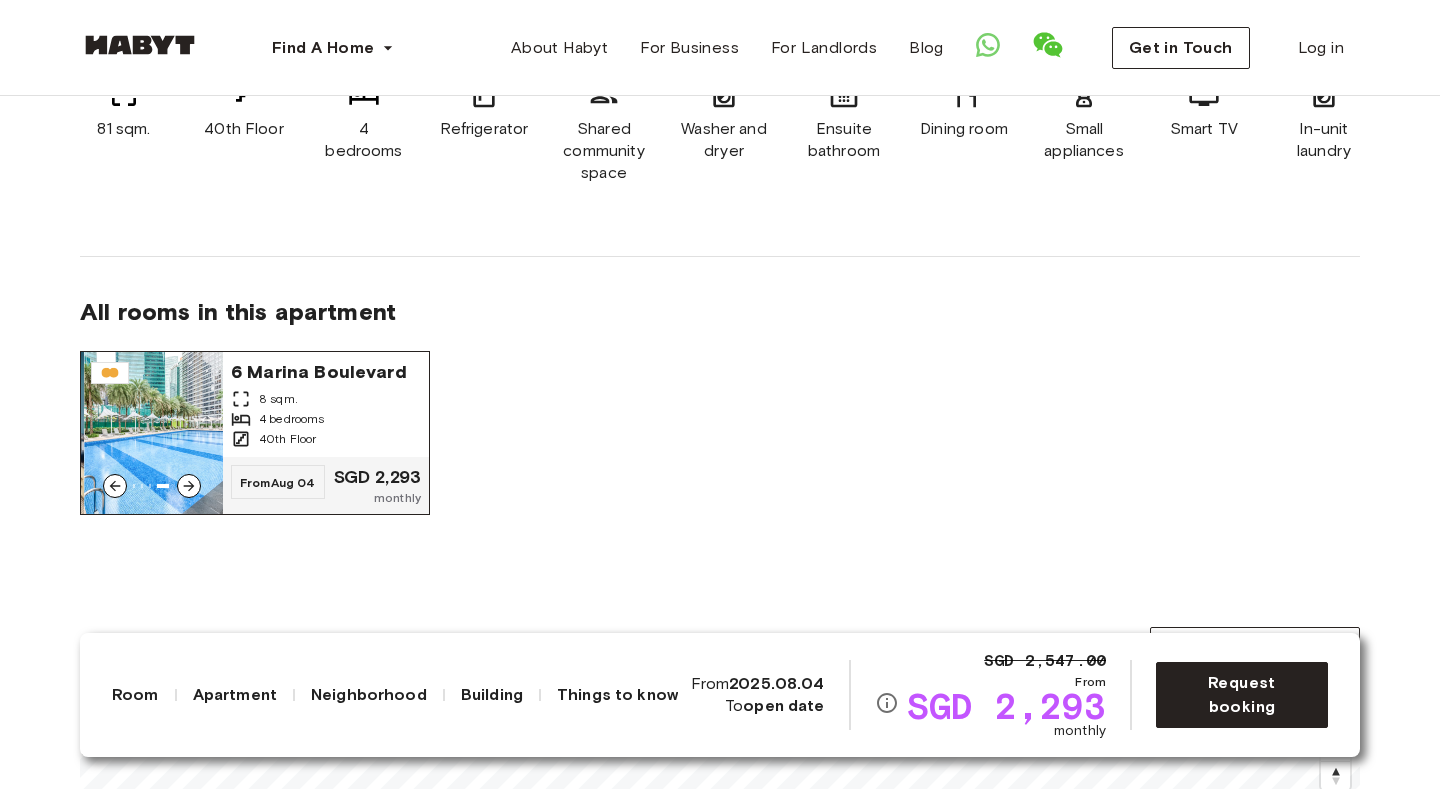 click 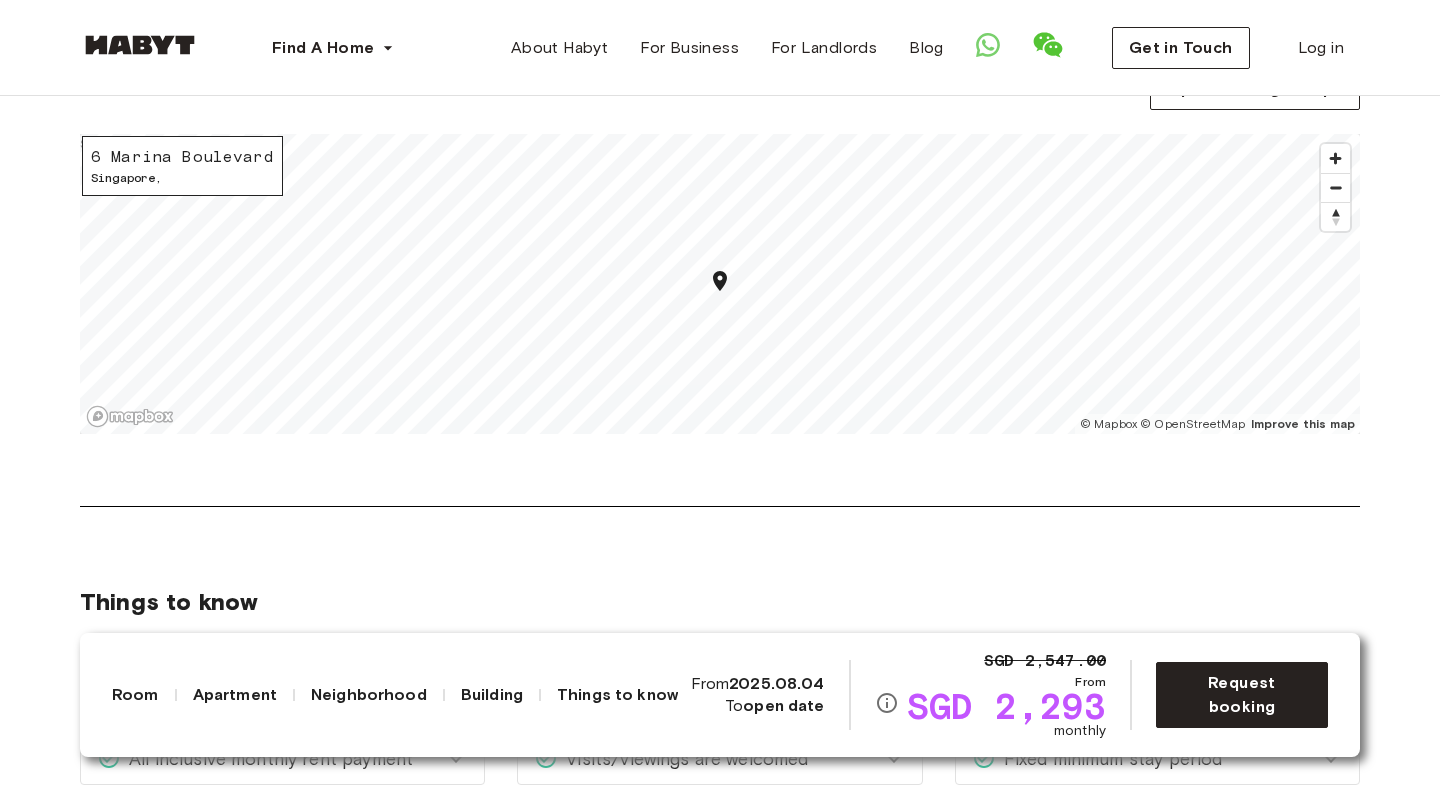 scroll, scrollTop: 2151, scrollLeft: 0, axis: vertical 